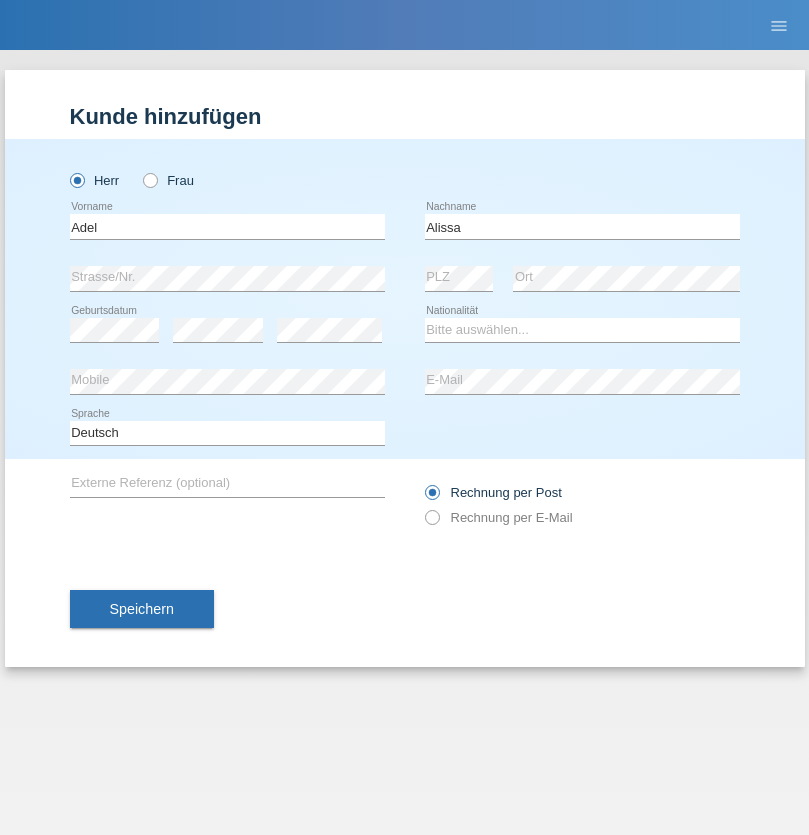 scroll, scrollTop: 0, scrollLeft: 0, axis: both 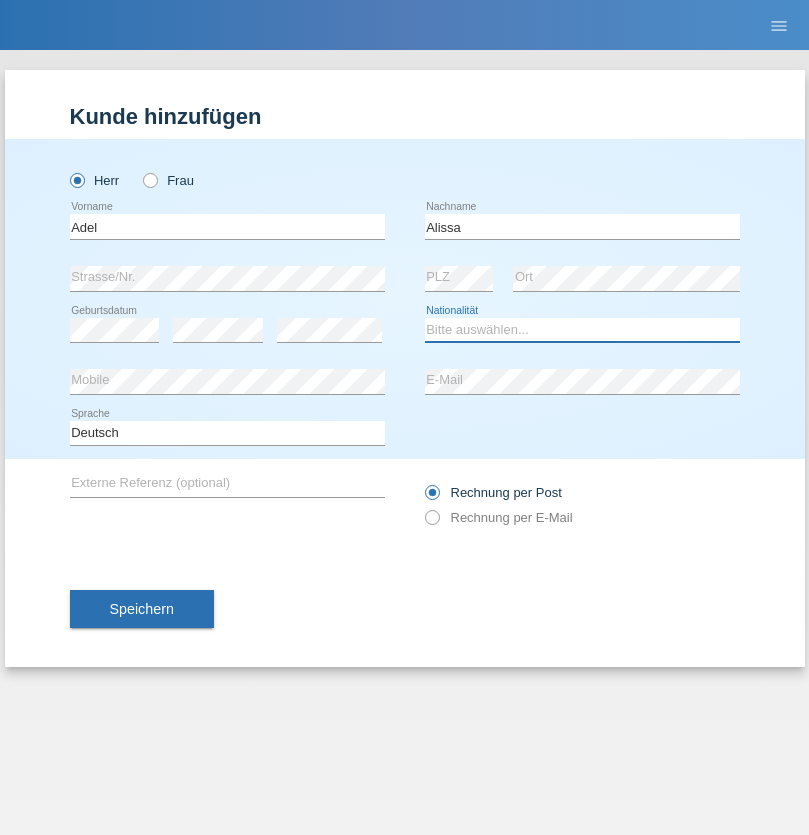 select on "SY" 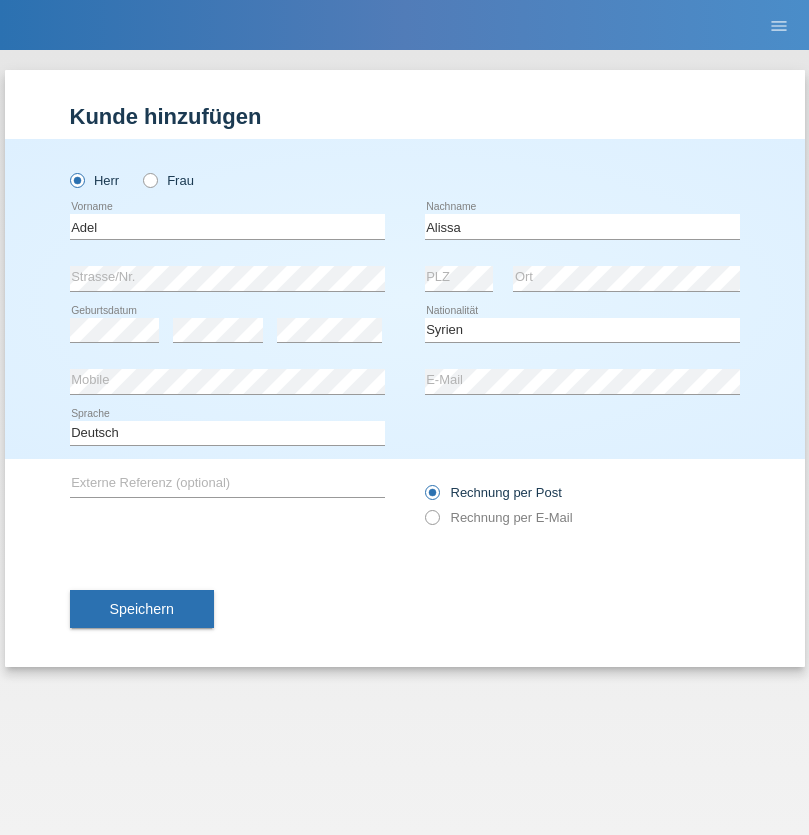 select on "C" 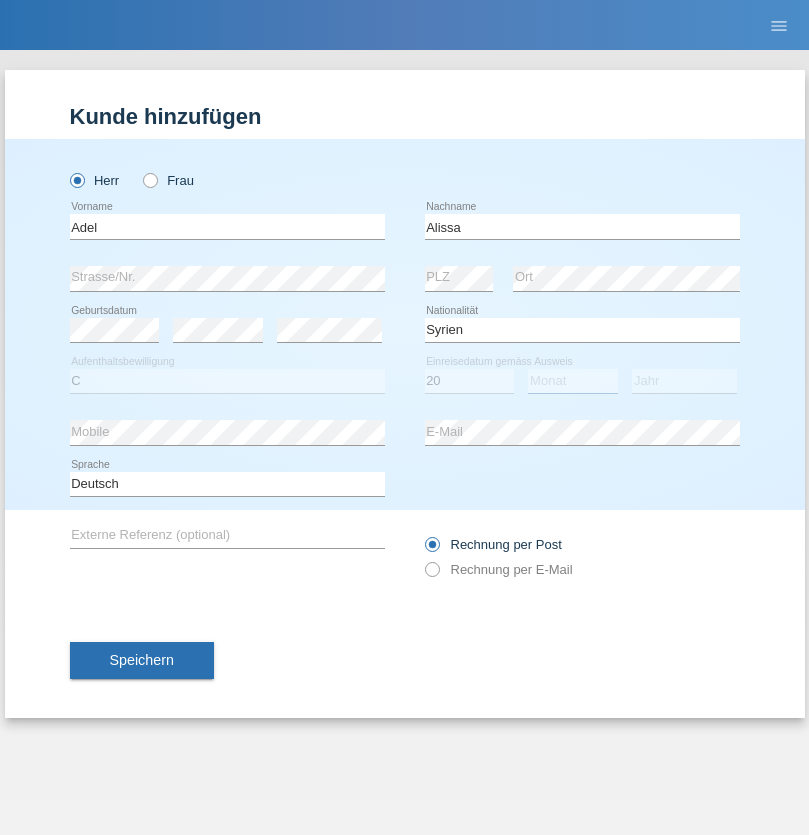 select on "09" 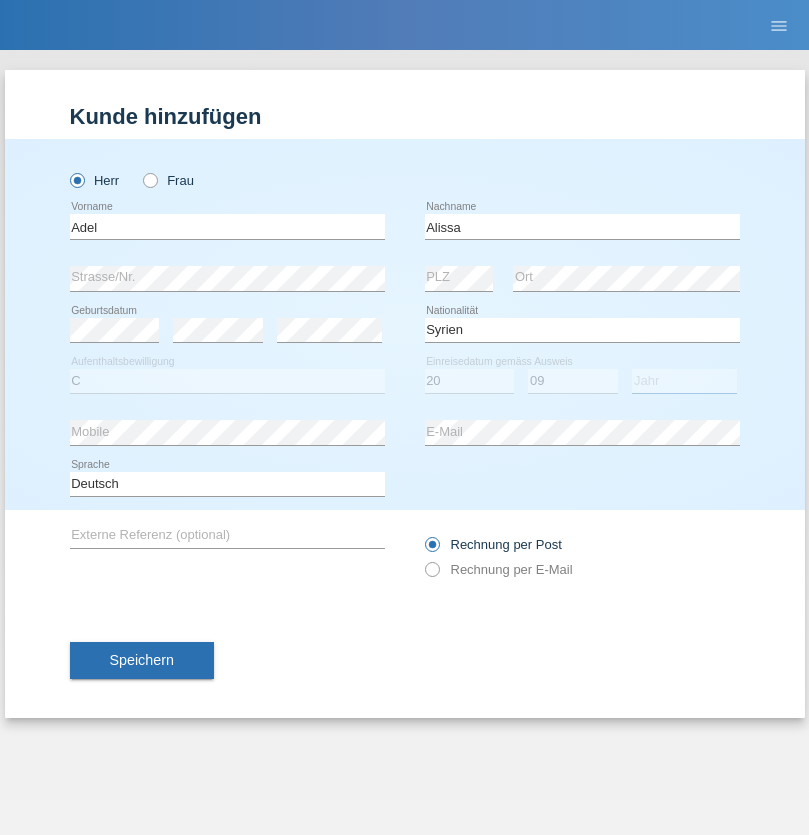 select on "2018" 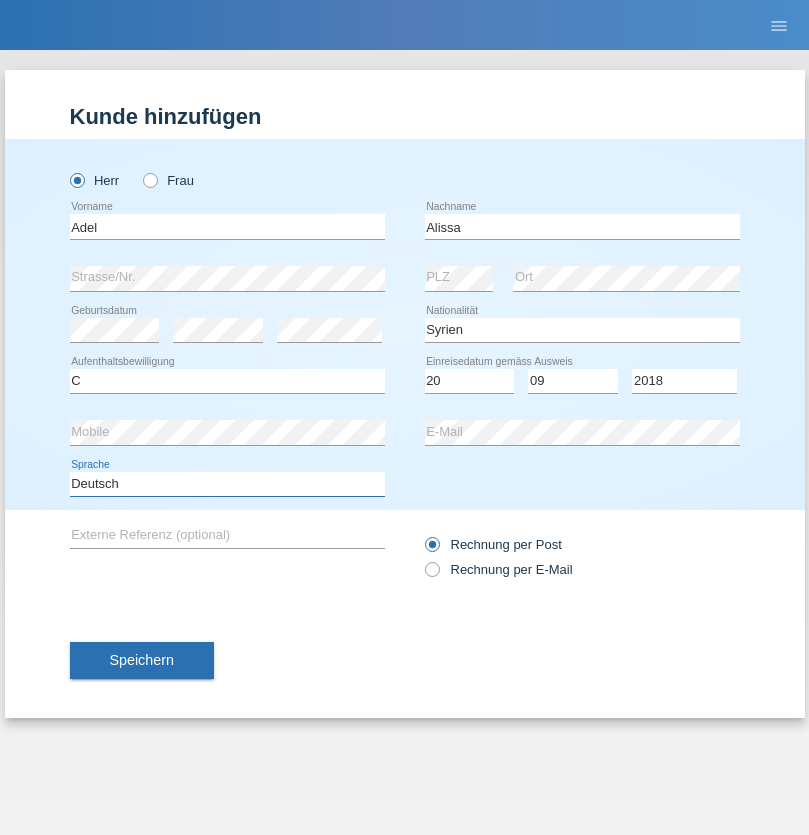 select on "en" 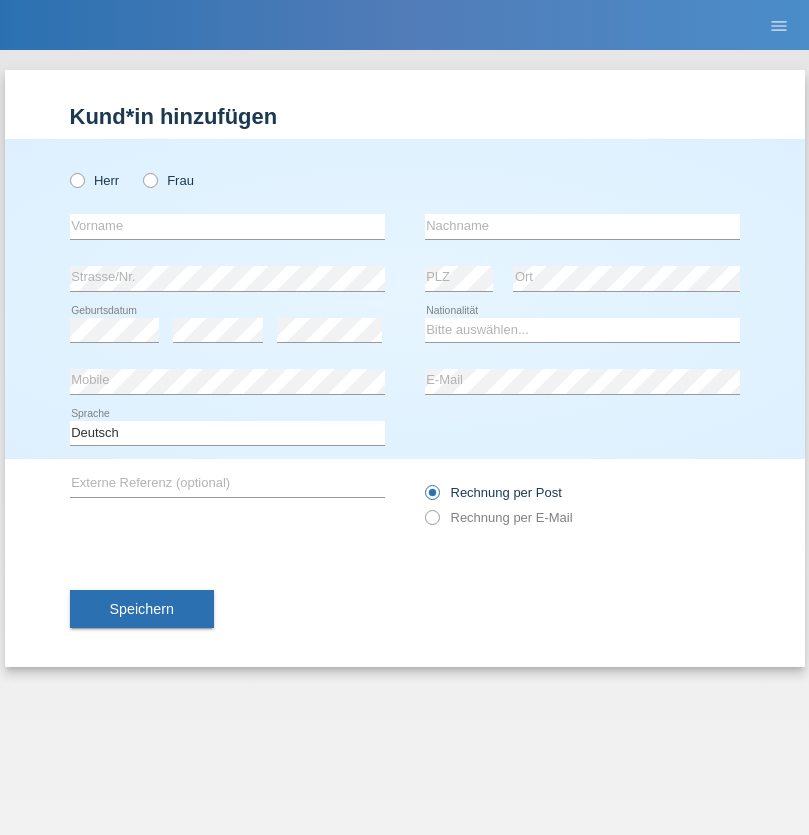 scroll, scrollTop: 0, scrollLeft: 0, axis: both 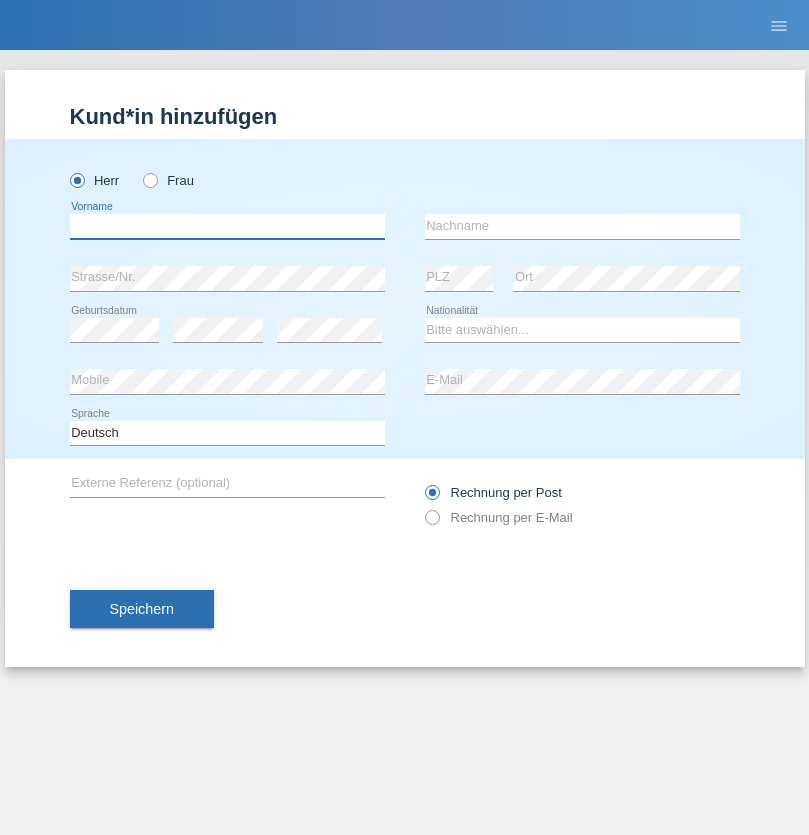 click at bounding box center [227, 226] 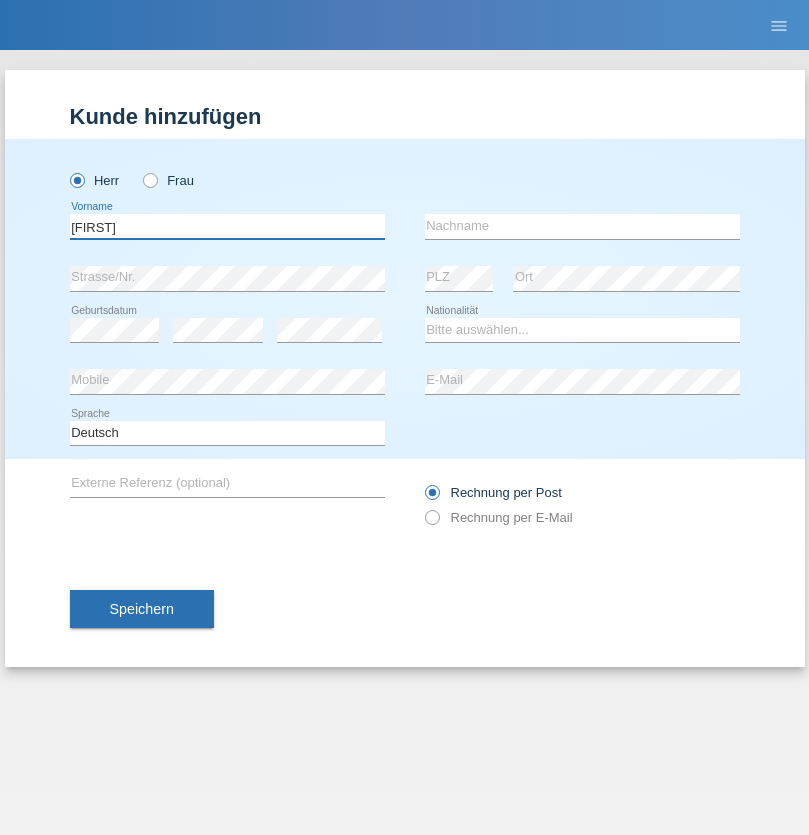type on "[FIRST]" 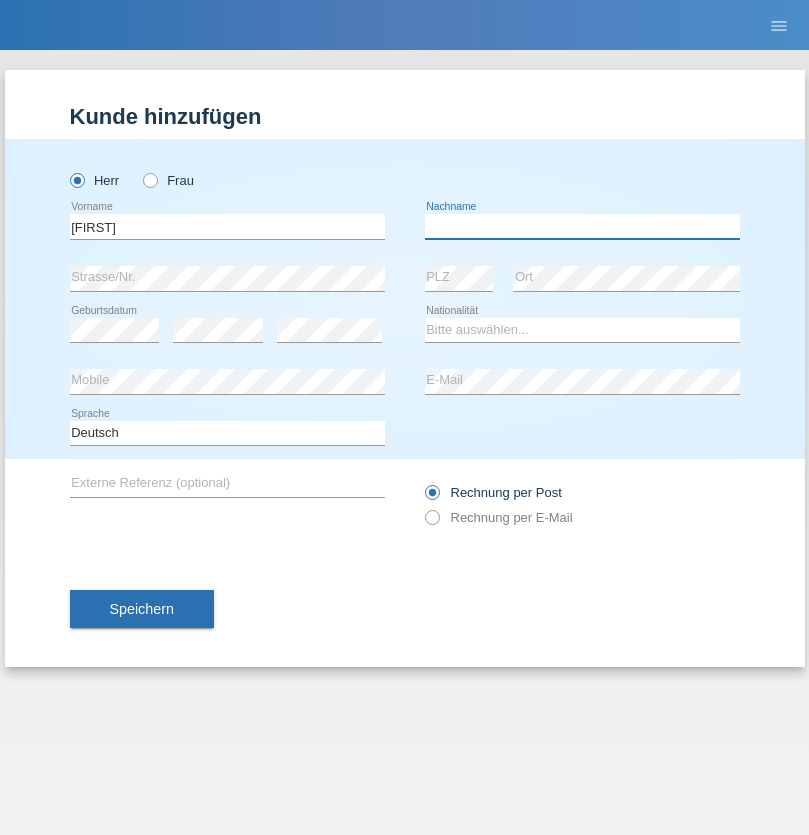 click at bounding box center (582, 226) 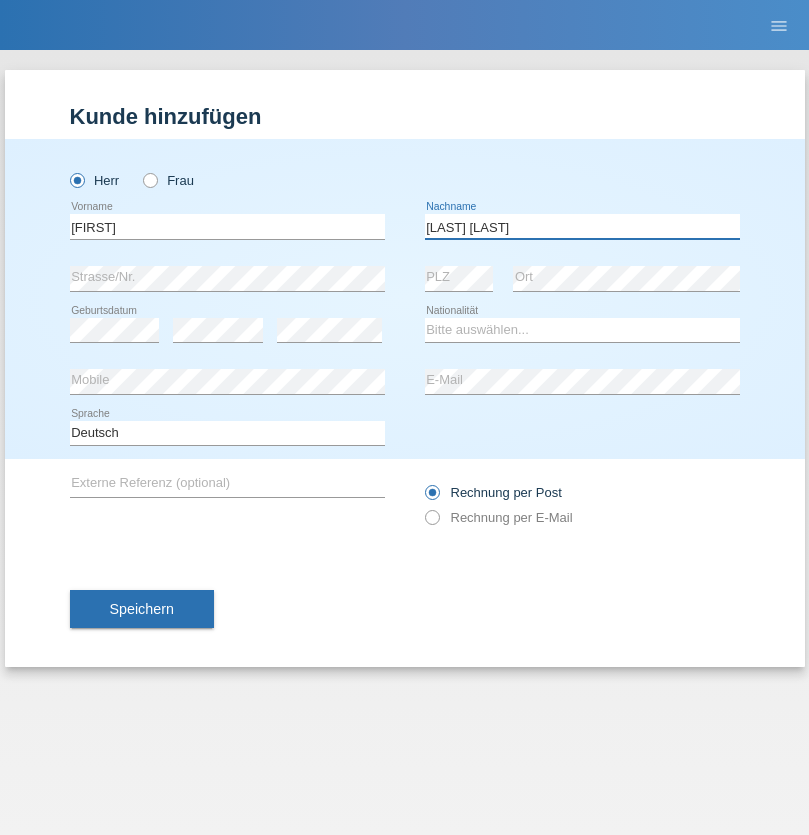 type on "[LAST] [LAST]" 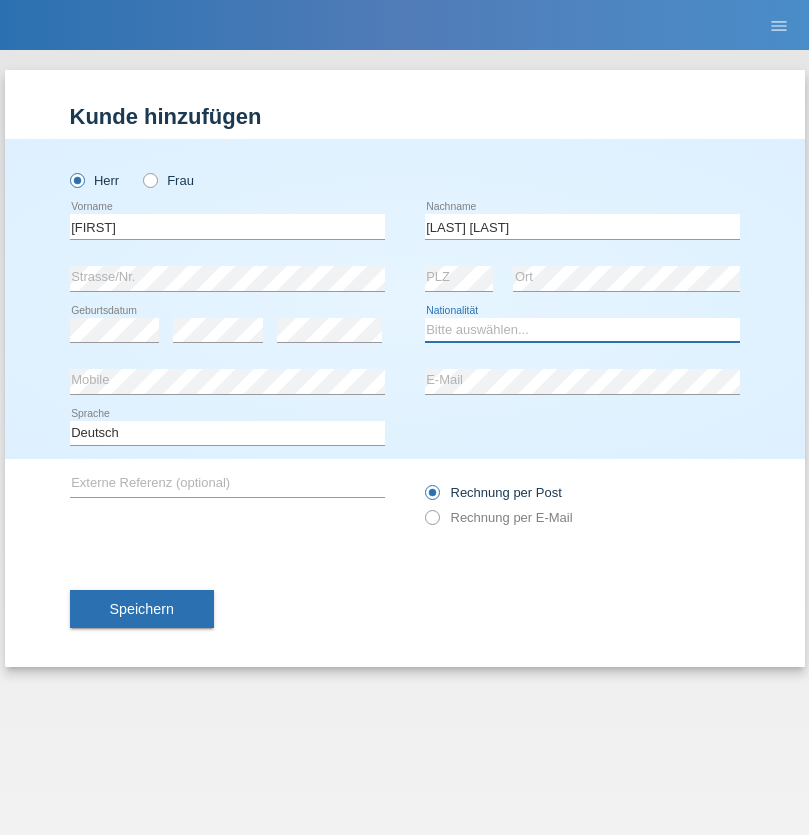 select on "CH" 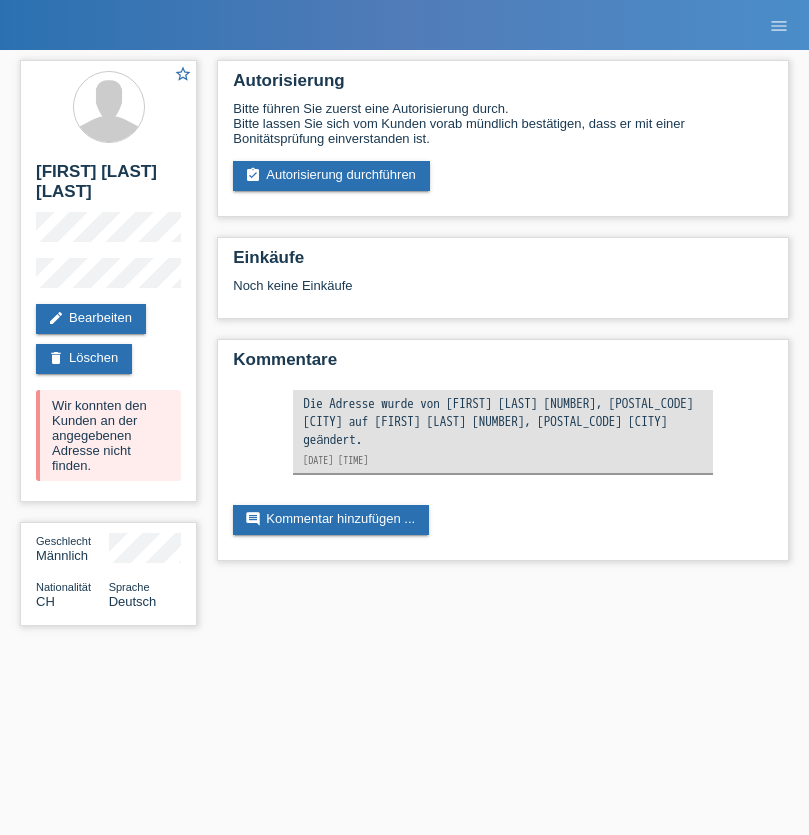 scroll, scrollTop: 0, scrollLeft: 0, axis: both 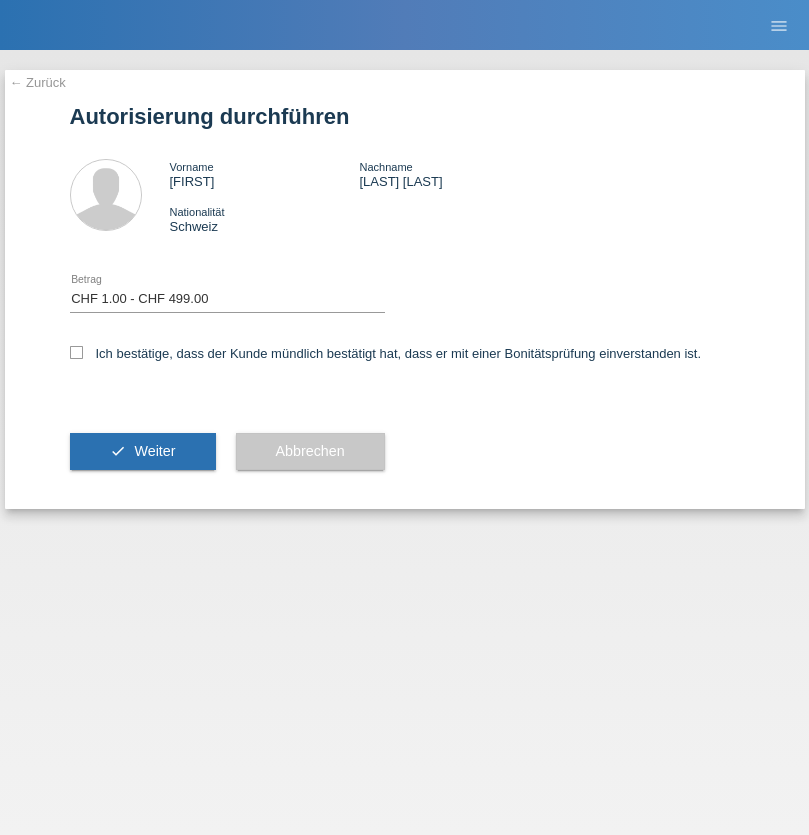 select on "1" 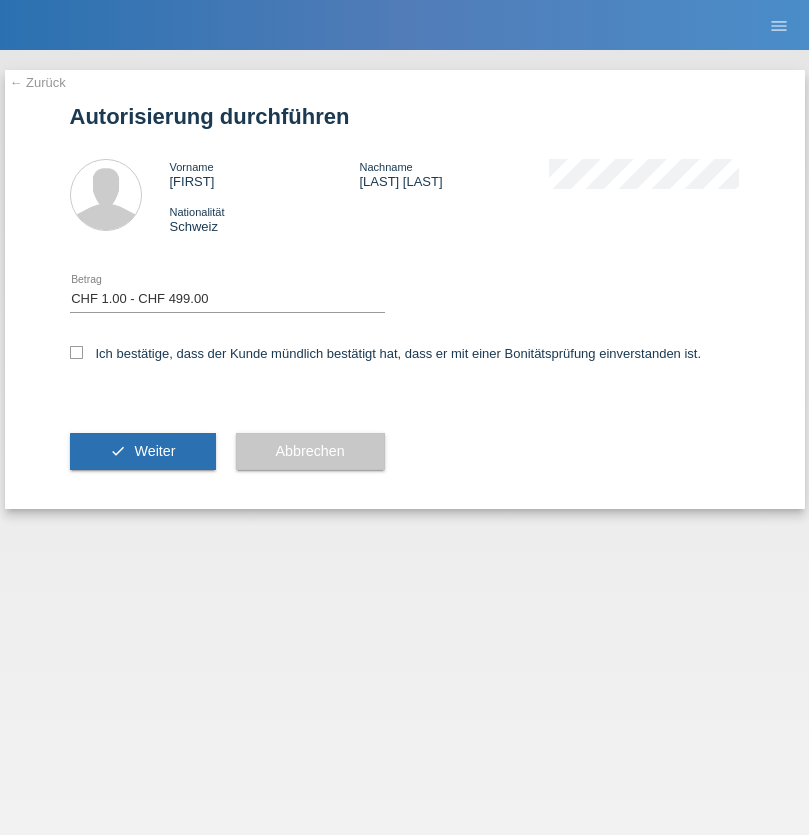 checkbox on "true" 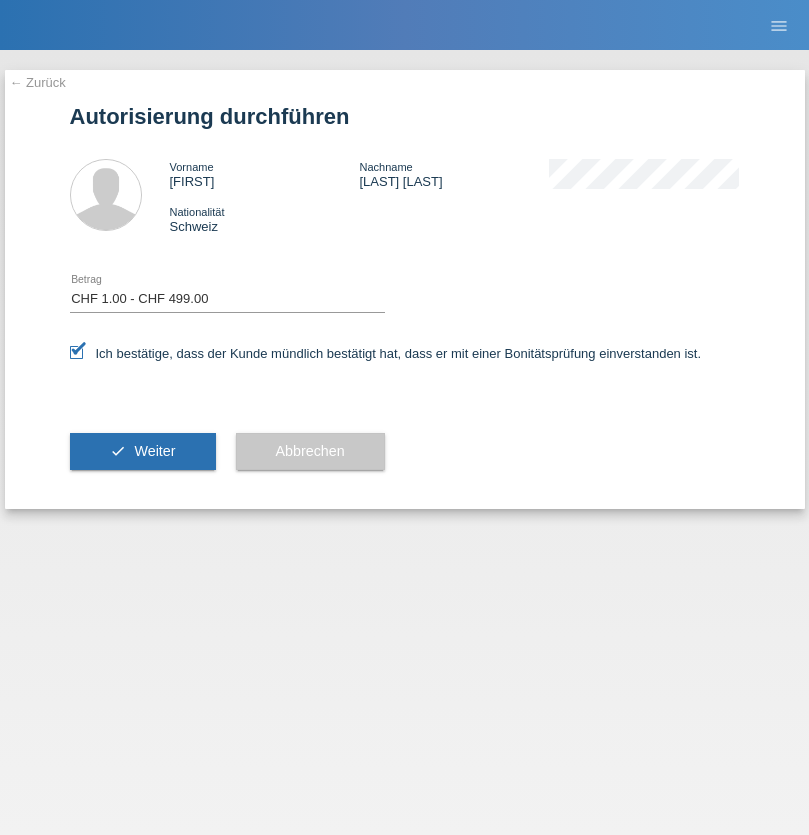 scroll, scrollTop: 0, scrollLeft: 0, axis: both 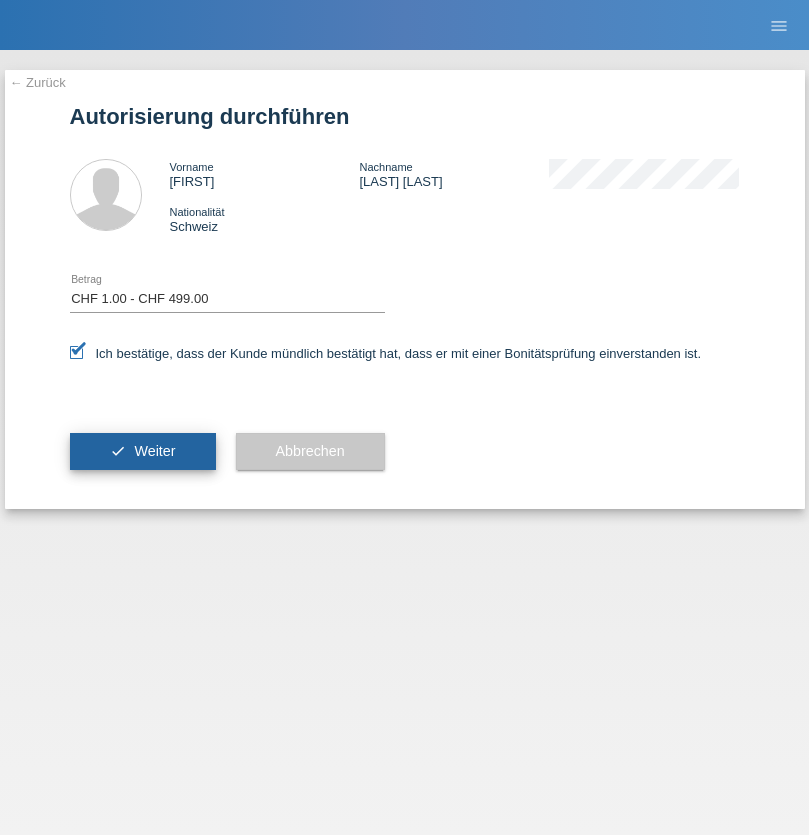 click on "Weiter" at bounding box center (154, 451) 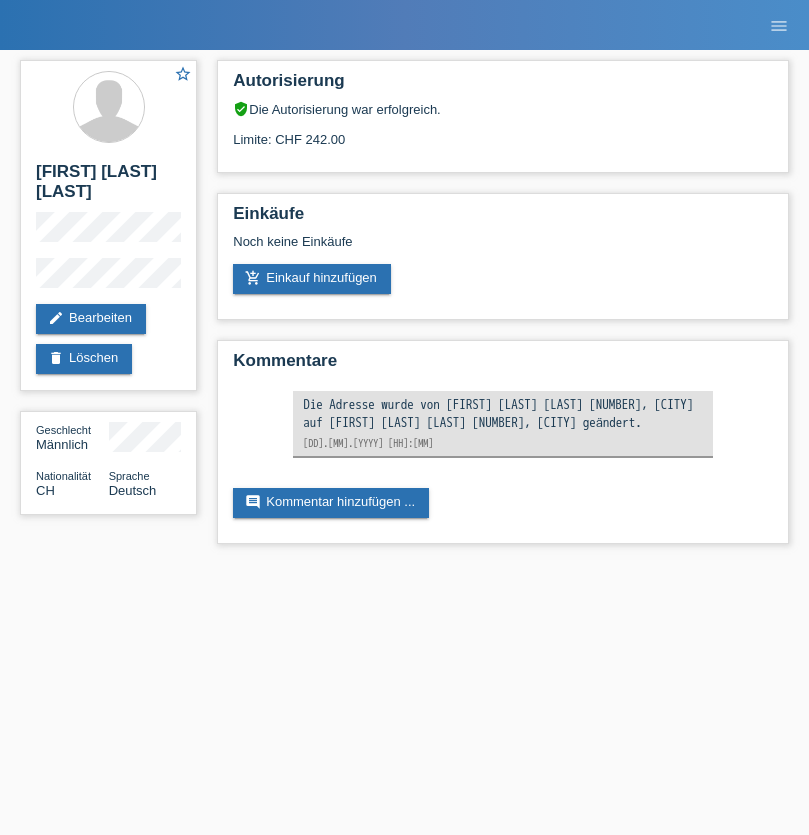 scroll, scrollTop: 0, scrollLeft: 0, axis: both 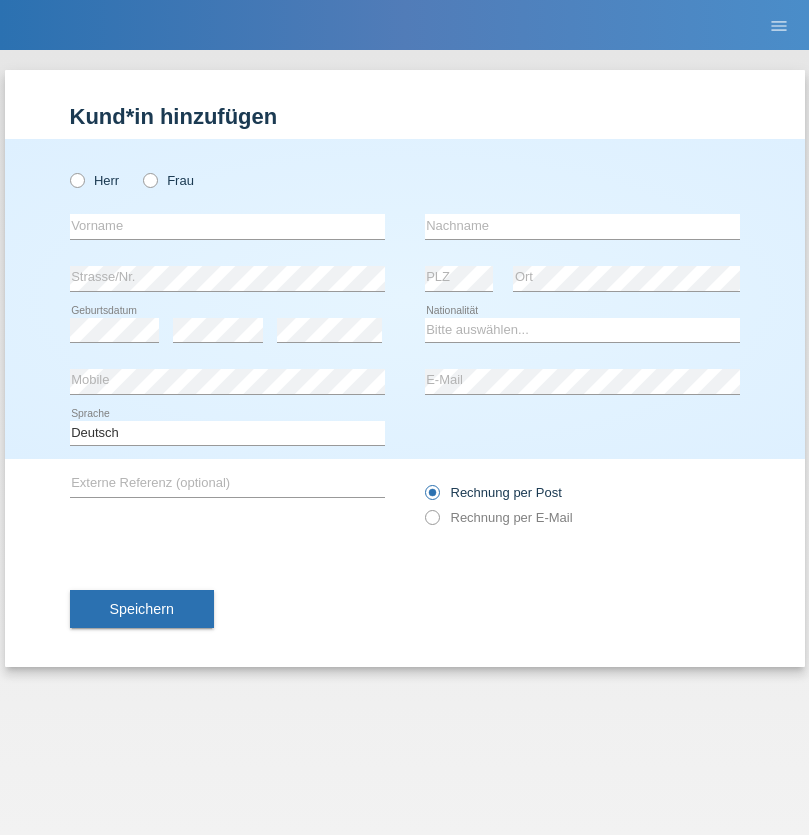 radio on "true" 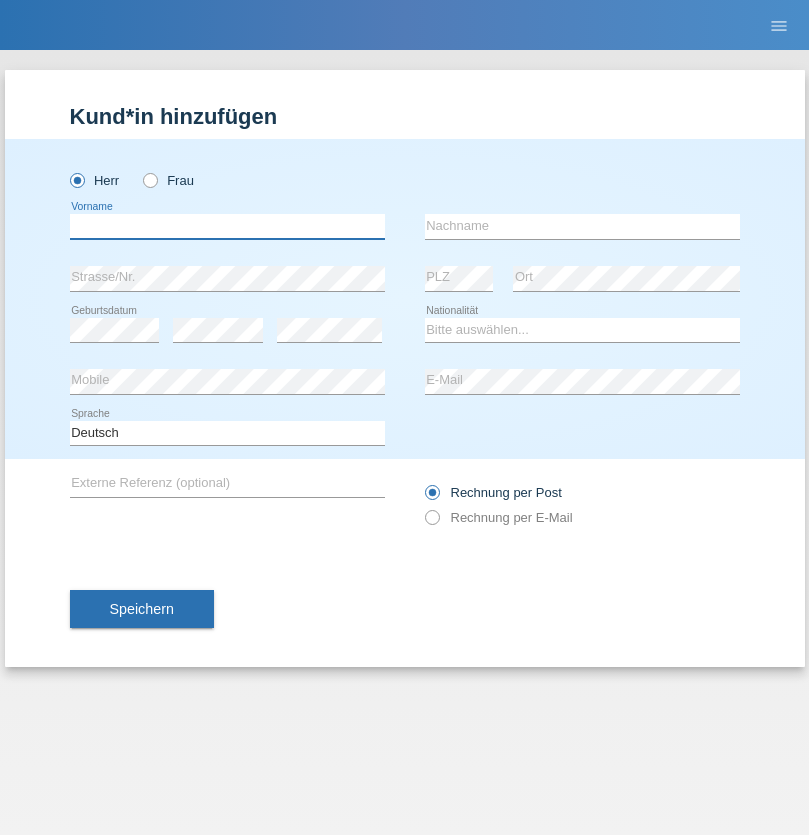 click at bounding box center (227, 226) 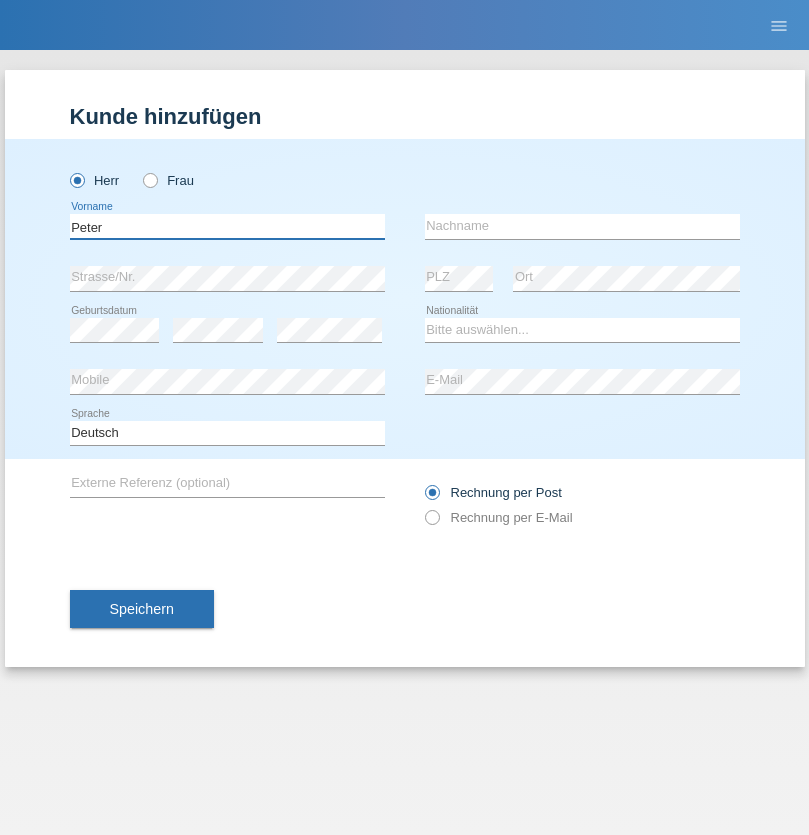 type on "Peter" 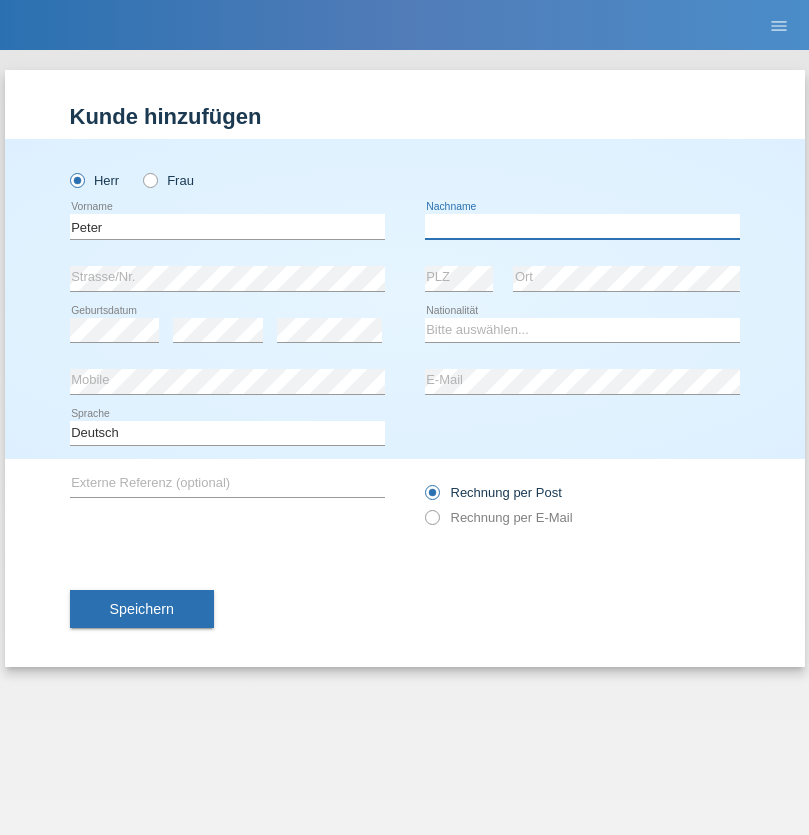 click at bounding box center [582, 226] 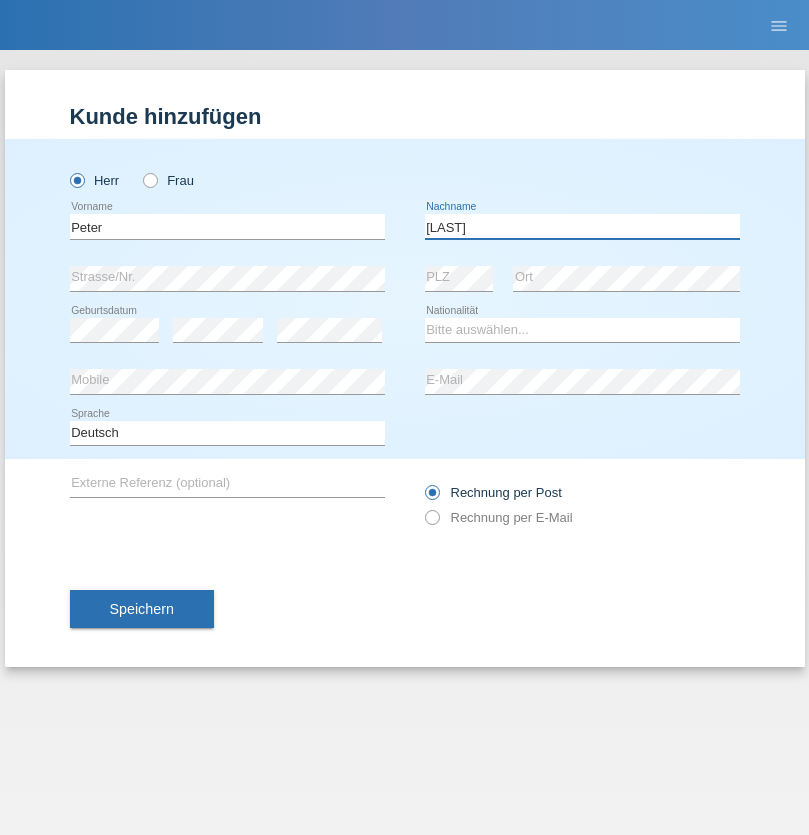 type on "[LAST]" 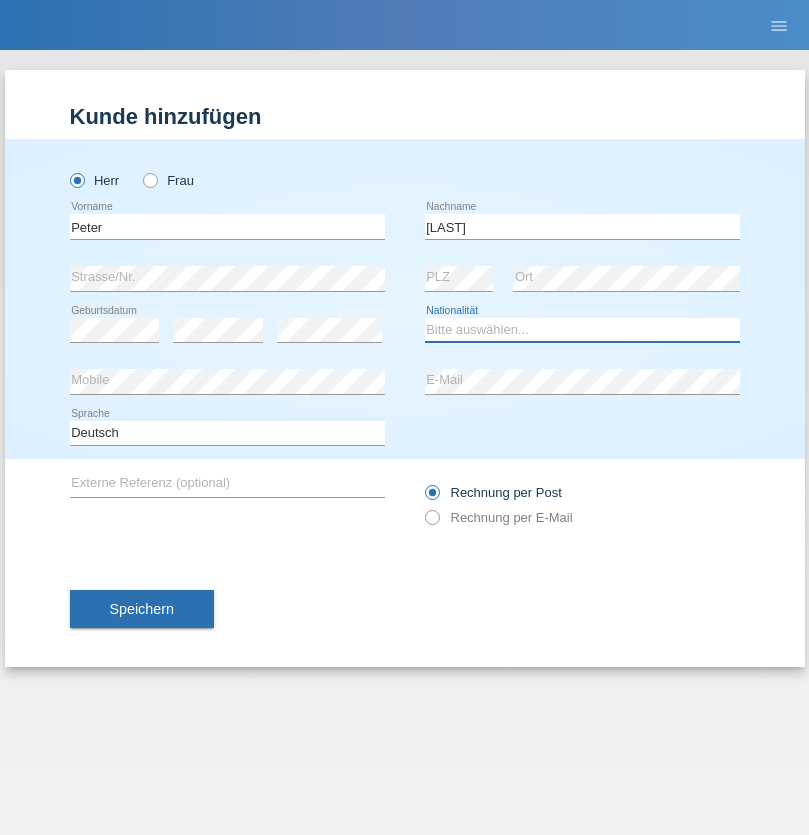 select on "CH" 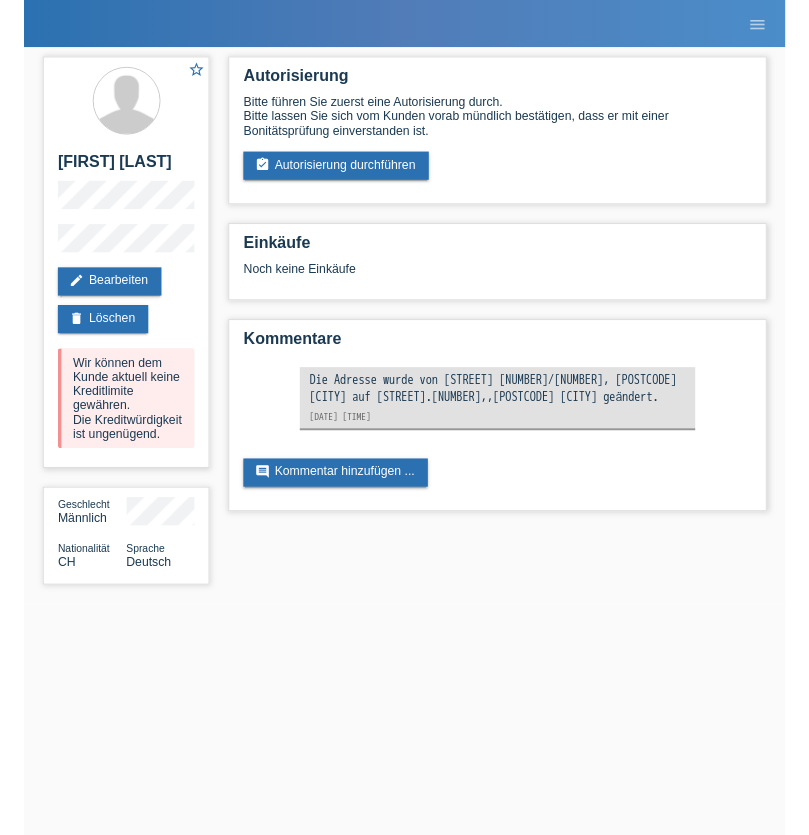 scroll, scrollTop: 0, scrollLeft: 0, axis: both 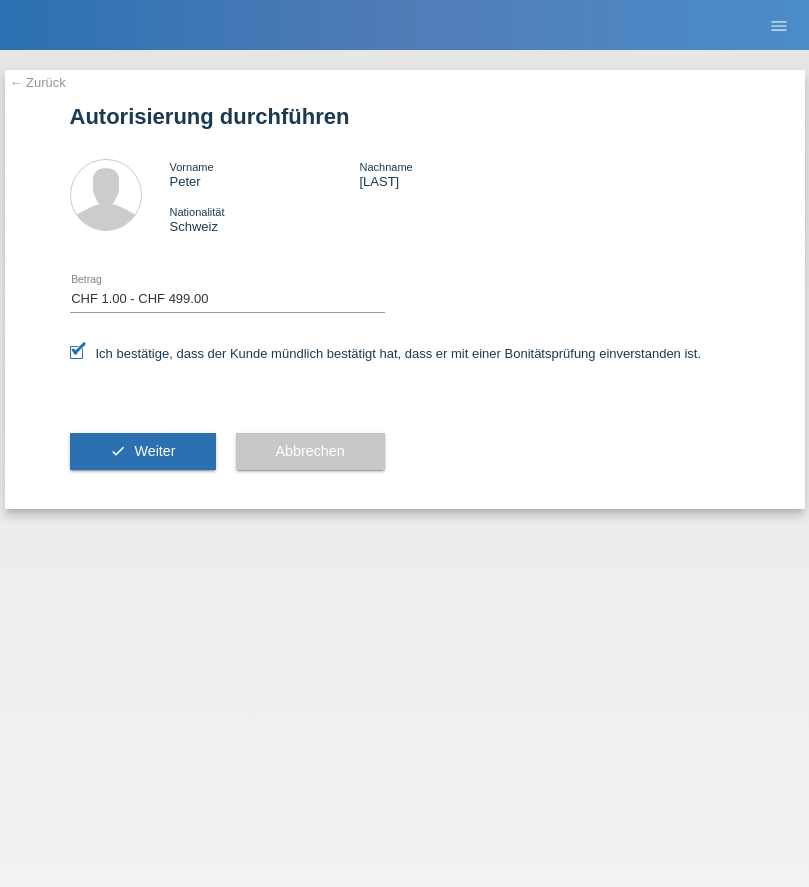 select on "1" 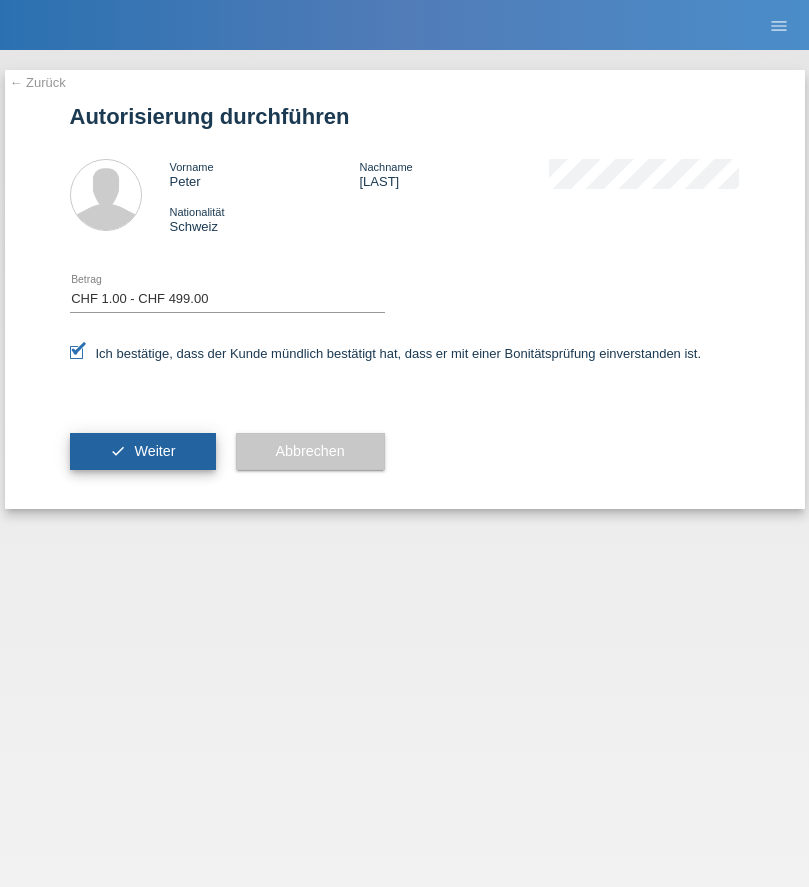 click on "Weiter" at bounding box center (154, 451) 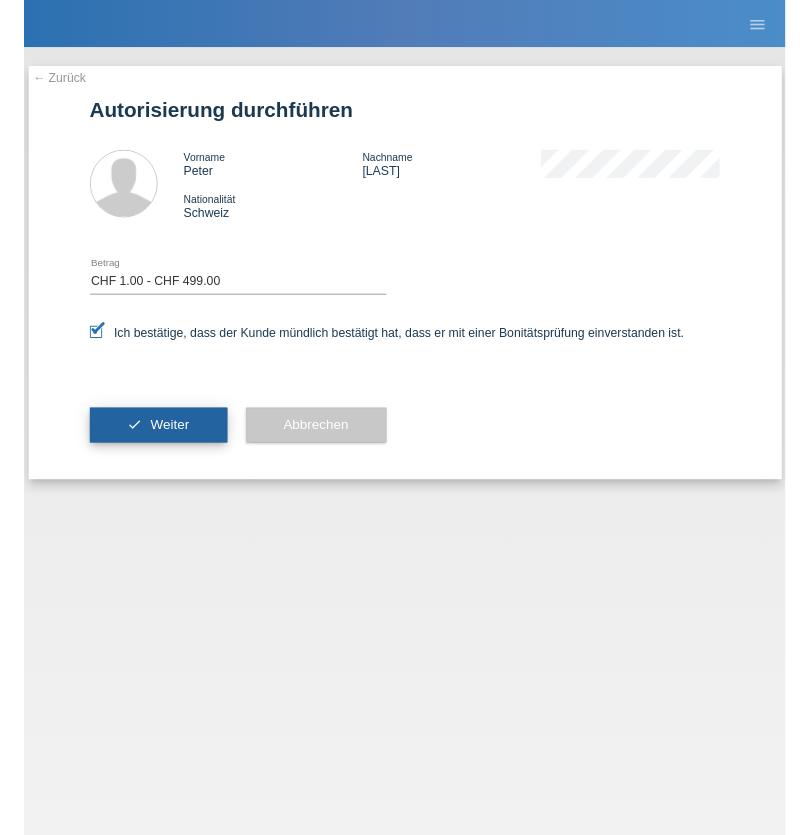 scroll, scrollTop: 0, scrollLeft: 0, axis: both 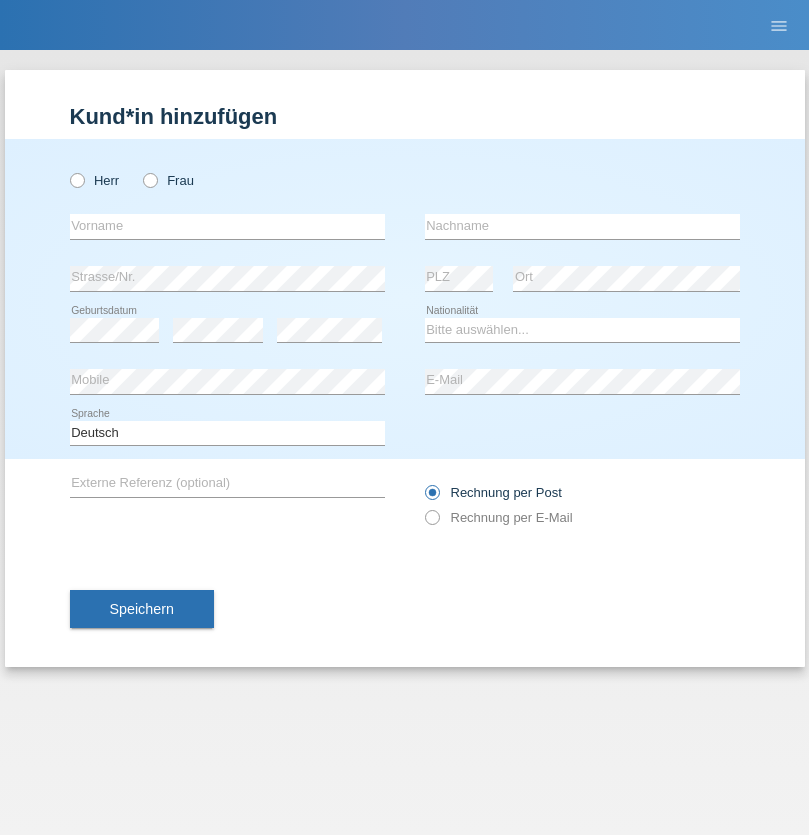 radio on "true" 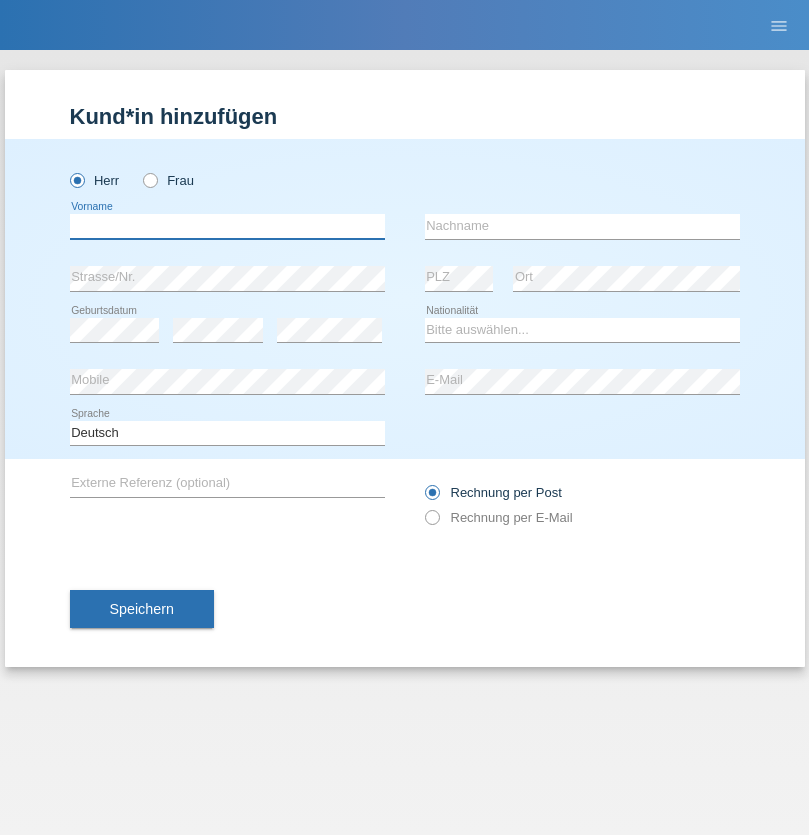click at bounding box center [227, 226] 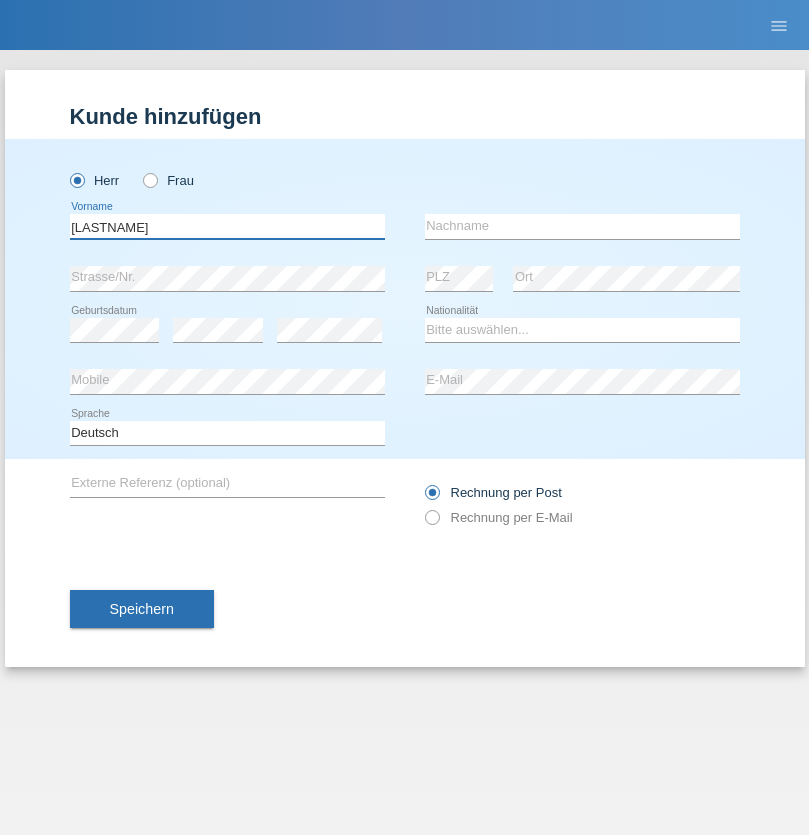 type on "LIVIIA" 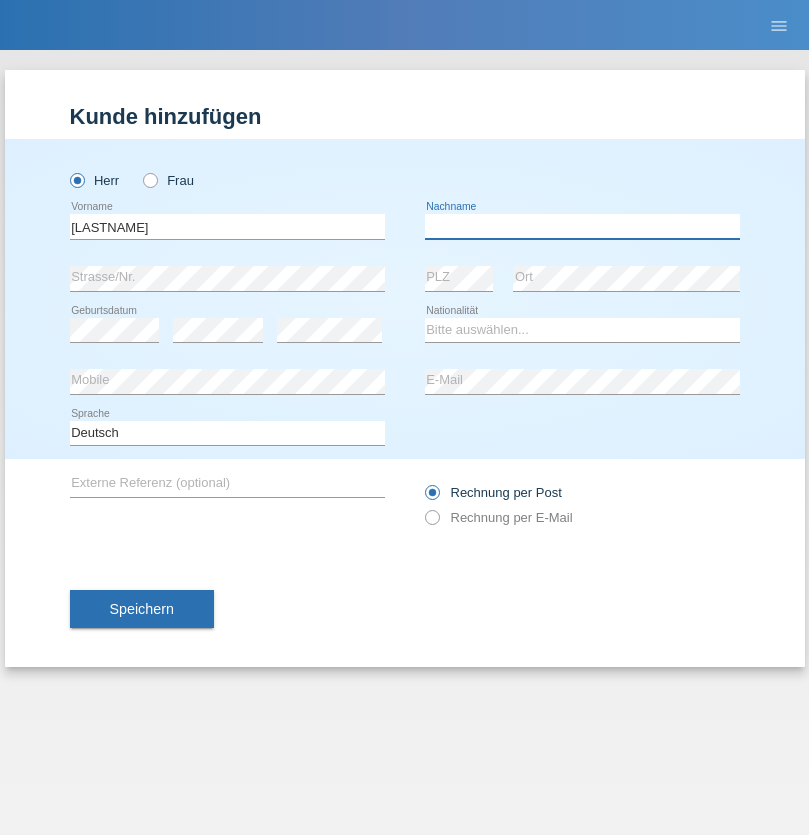 click at bounding box center (582, 226) 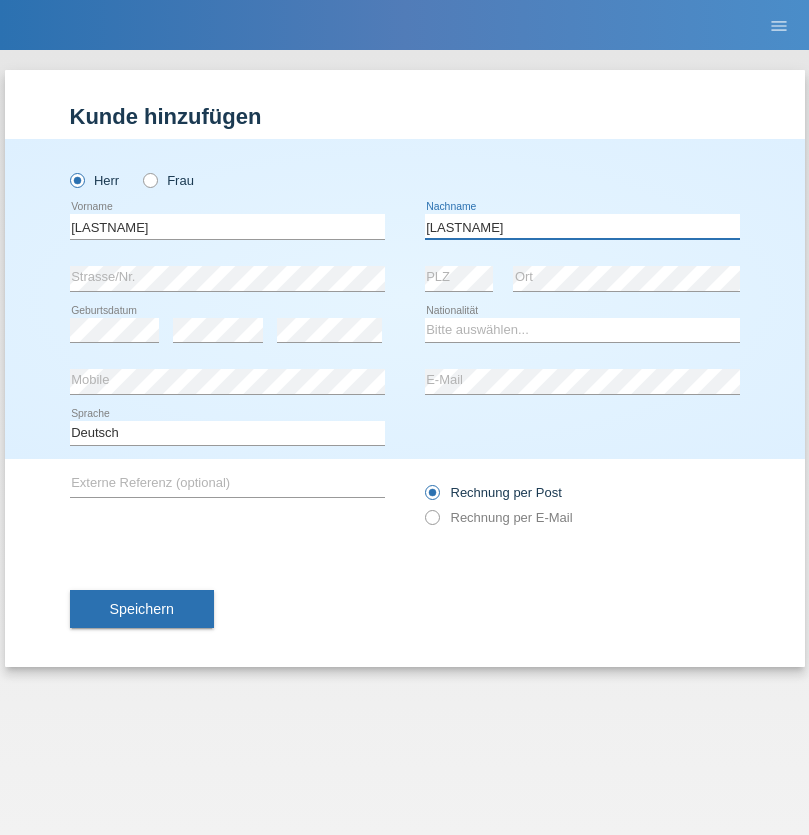 type on "[NAME]" 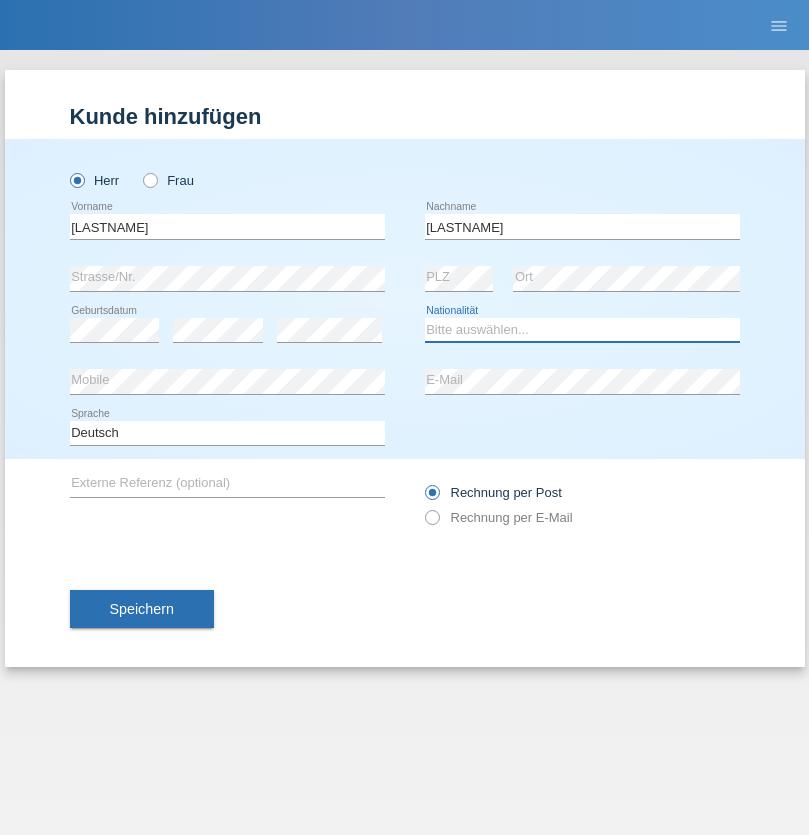 select on "UA" 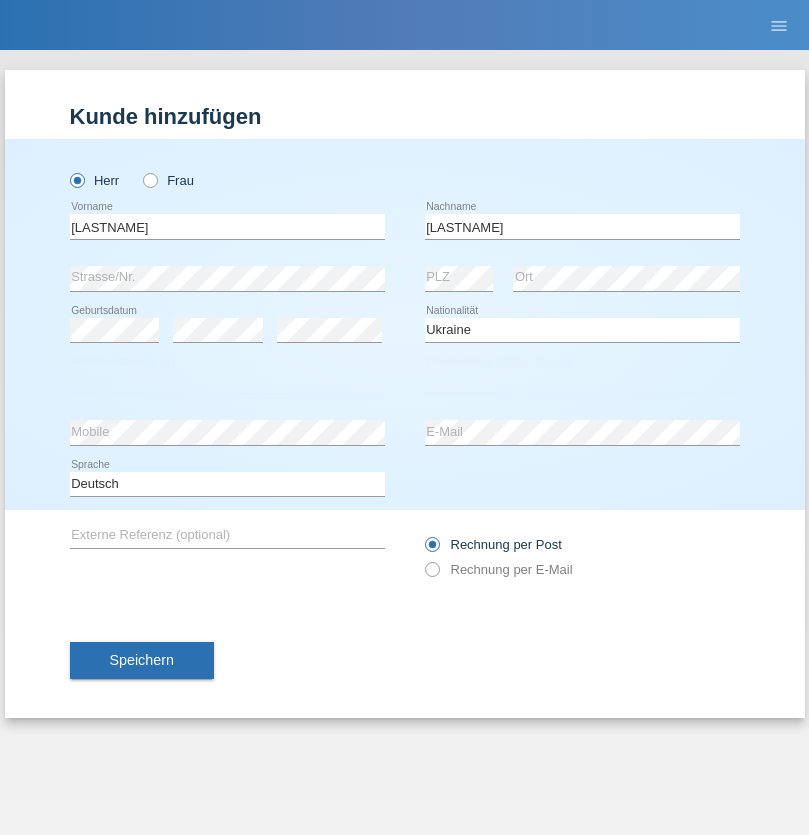 select on "C" 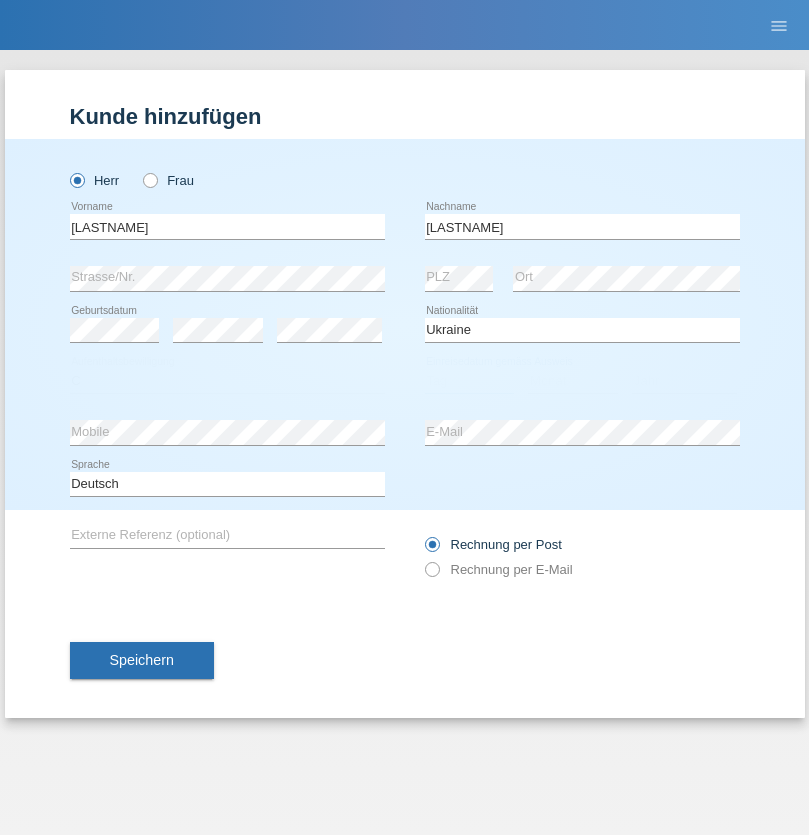select on "09" 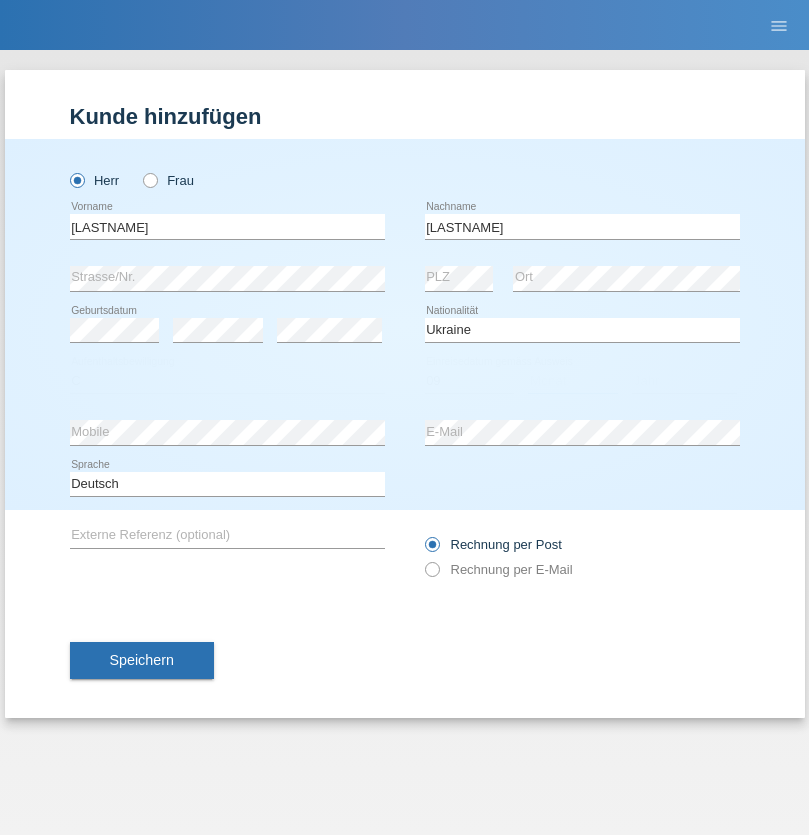 select on "06" 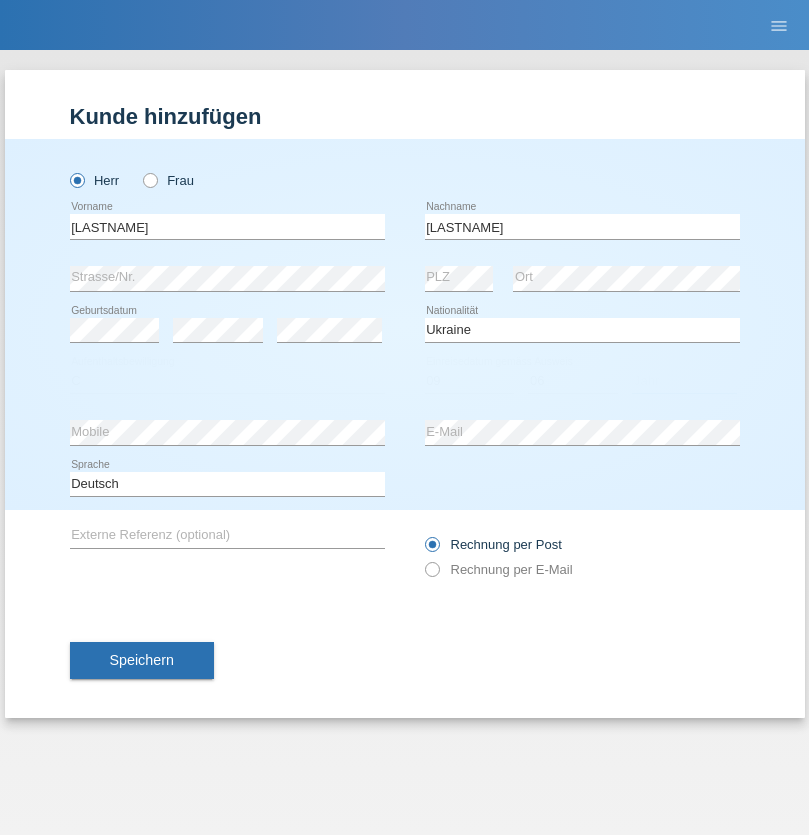 select on "2021" 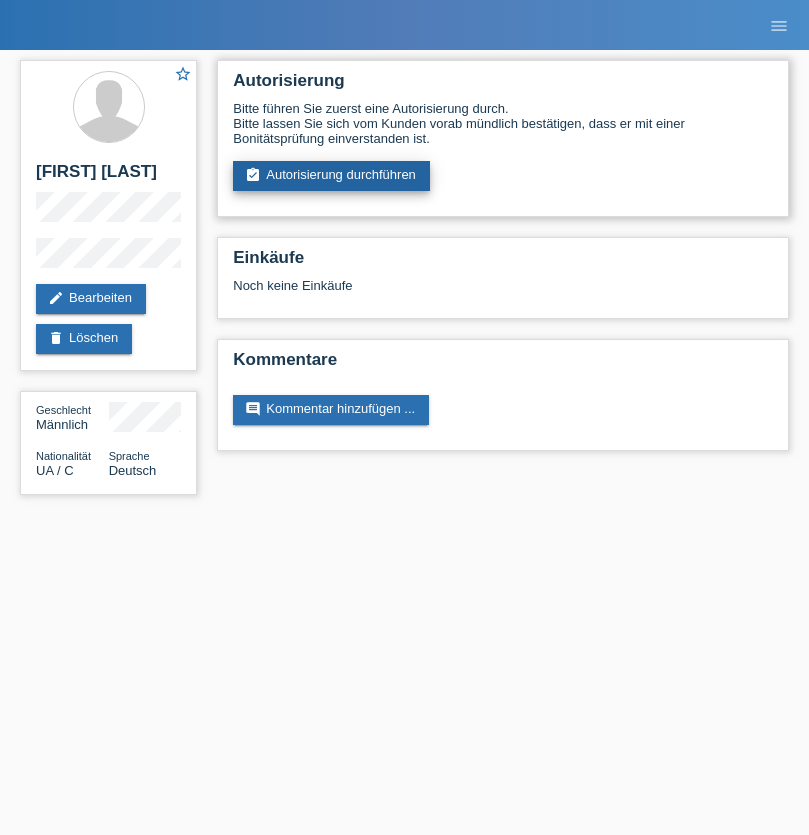 click on "assignment_turned_in  Autorisierung durchführen" at bounding box center [331, 176] 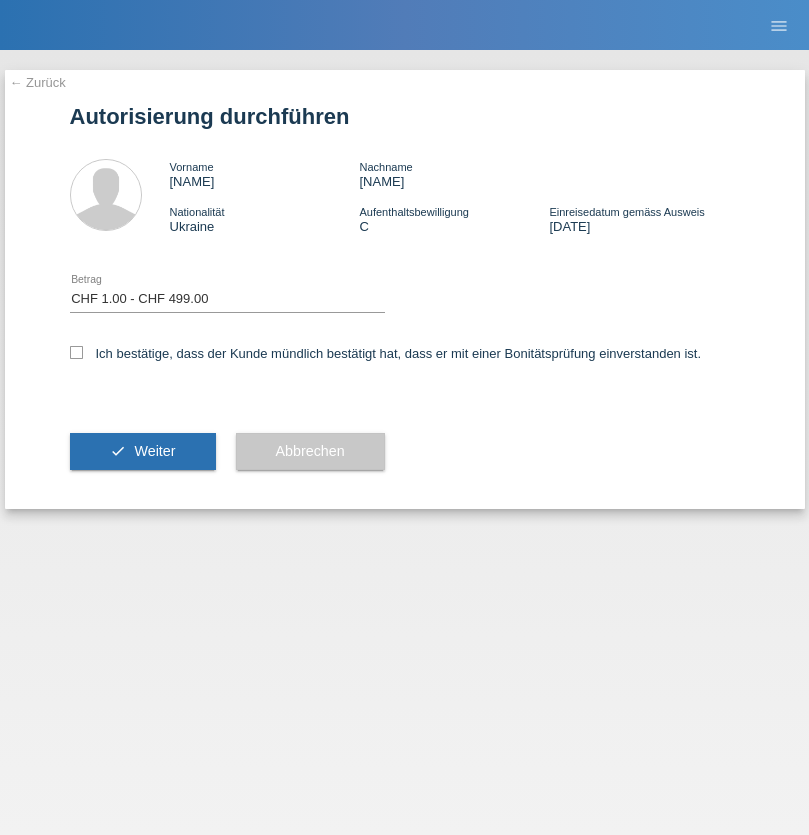 select on "1" 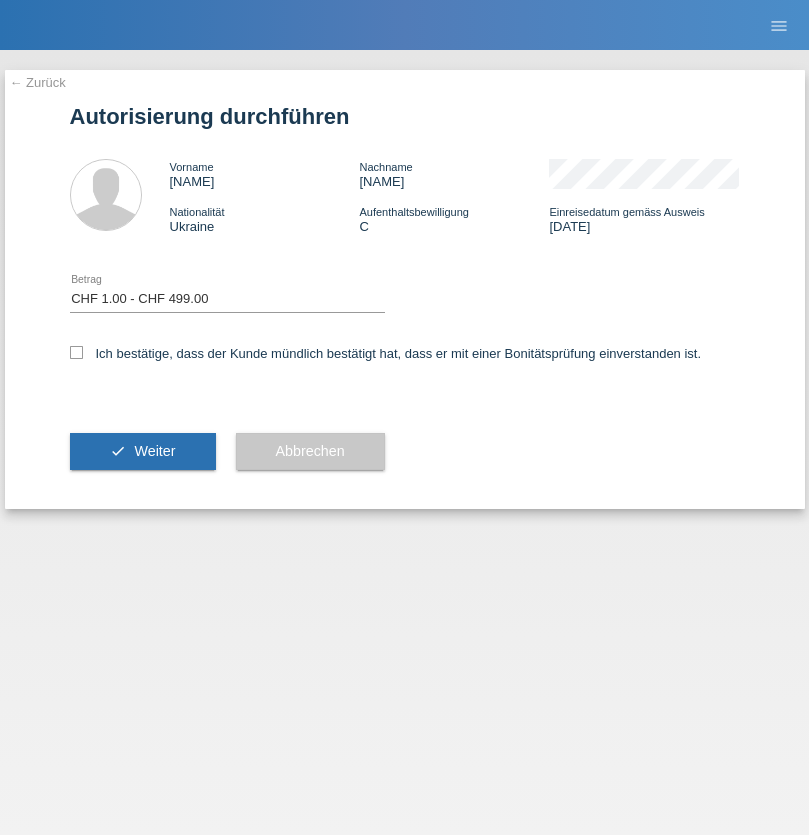 checkbox on "true" 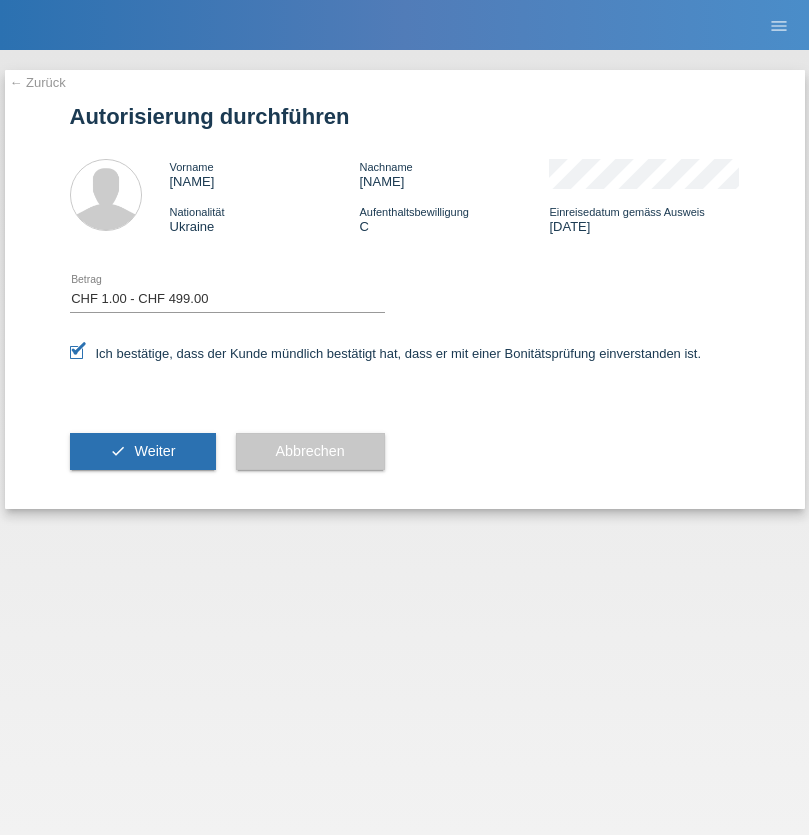 scroll, scrollTop: 0, scrollLeft: 0, axis: both 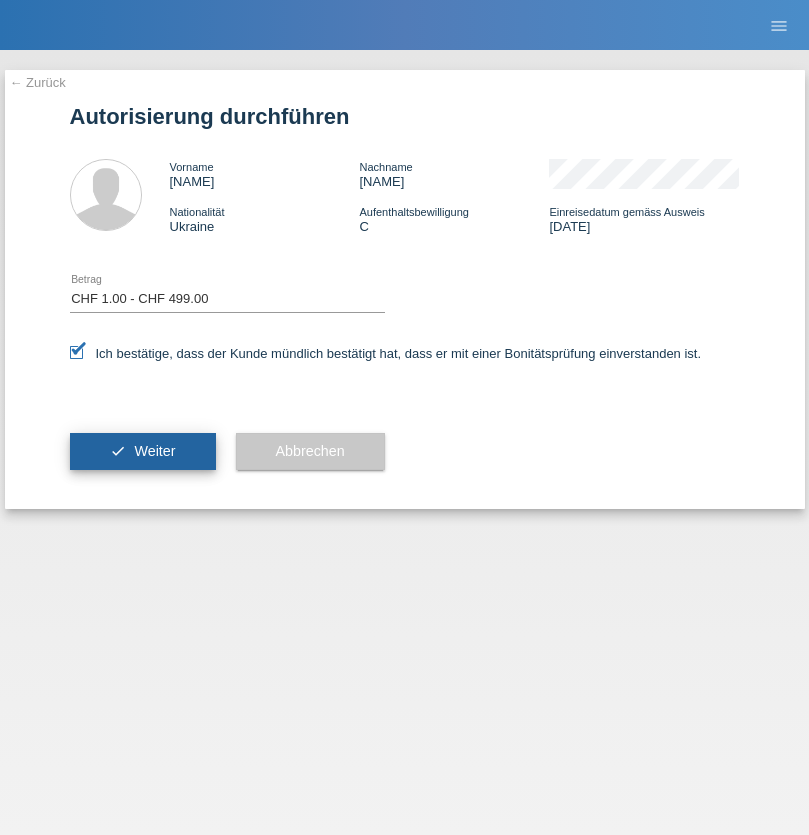 click on "Weiter" at bounding box center (154, 451) 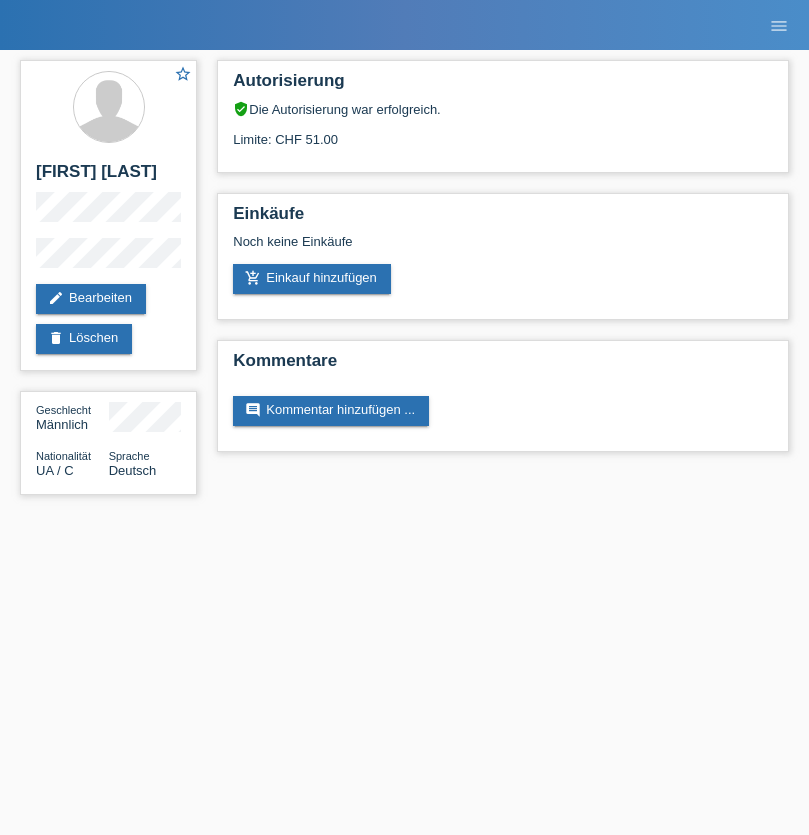 scroll, scrollTop: 0, scrollLeft: 0, axis: both 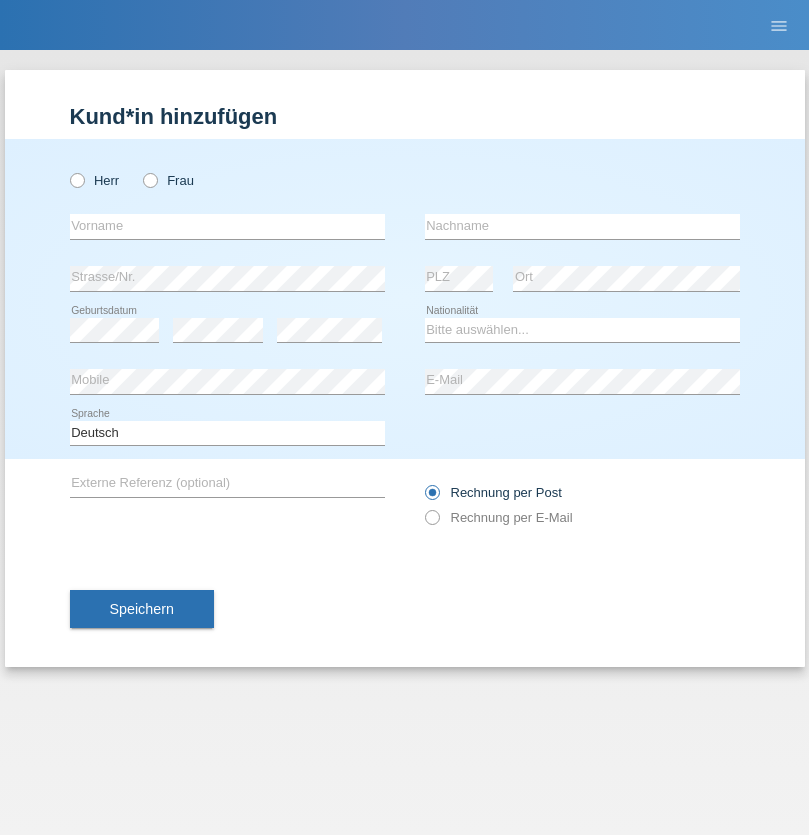 radio on "true" 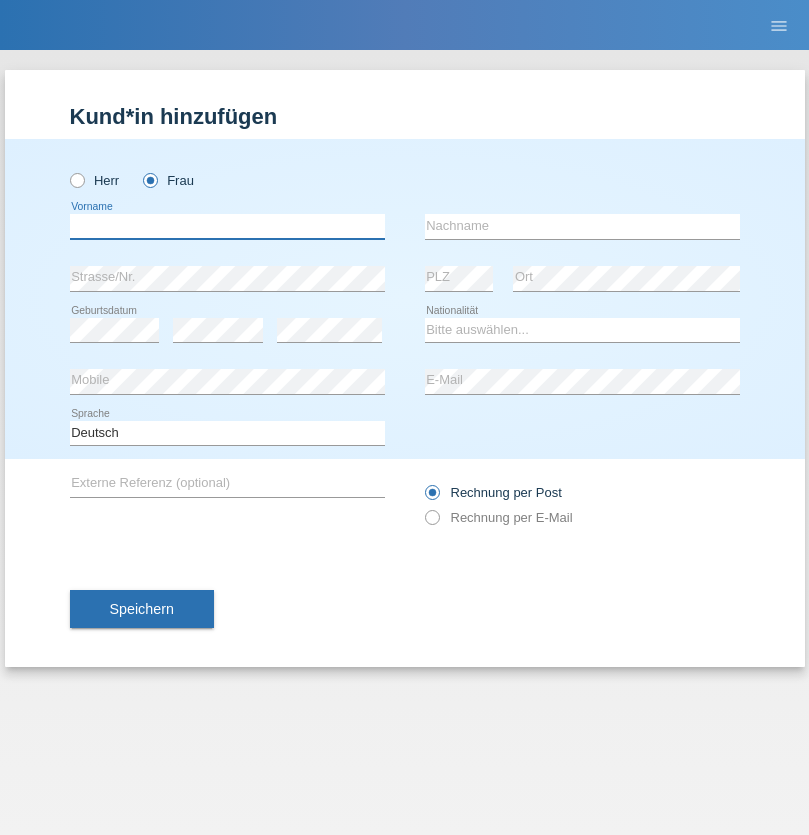 click at bounding box center (227, 226) 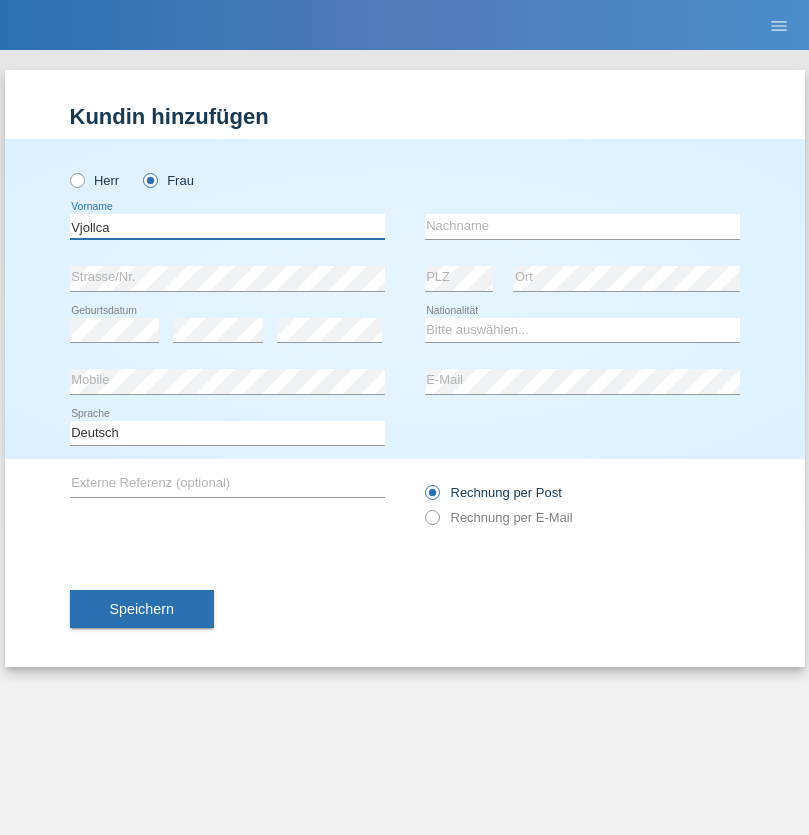 type on "Vjollca" 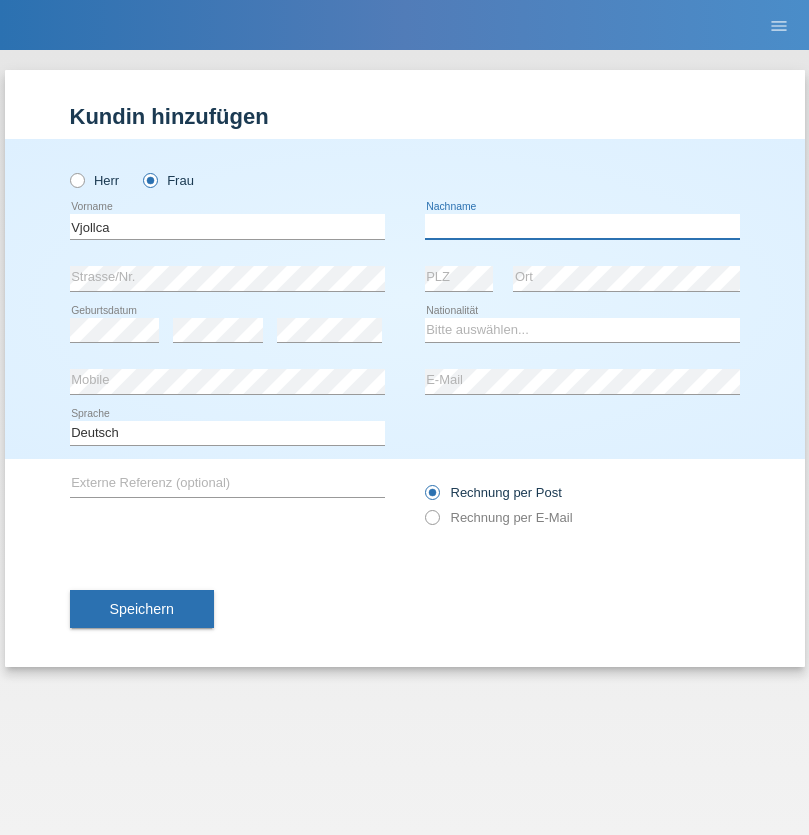 click at bounding box center (582, 226) 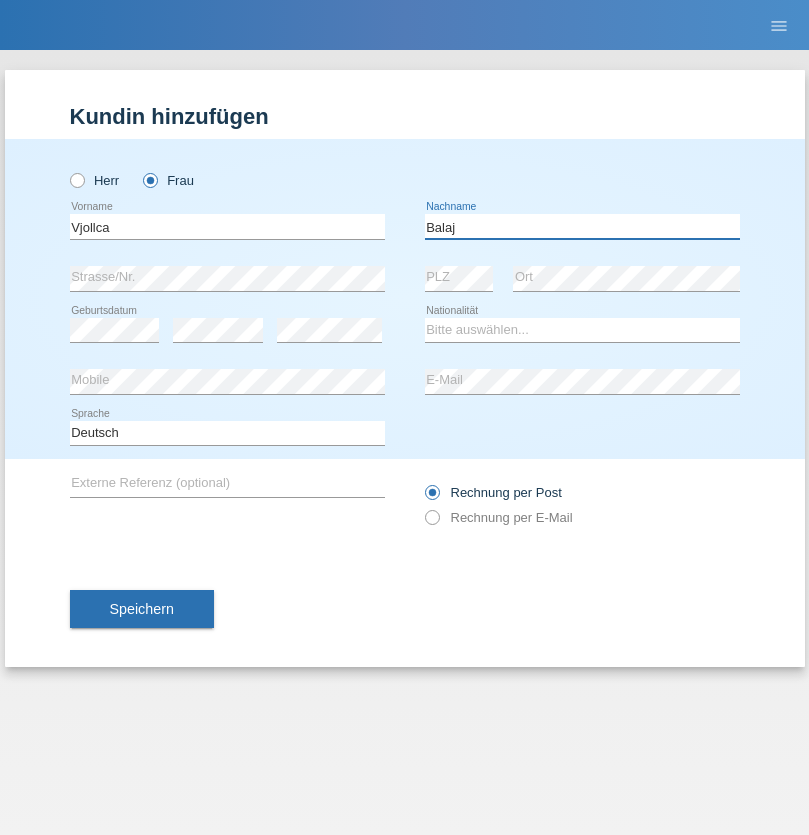 type on "Balaj" 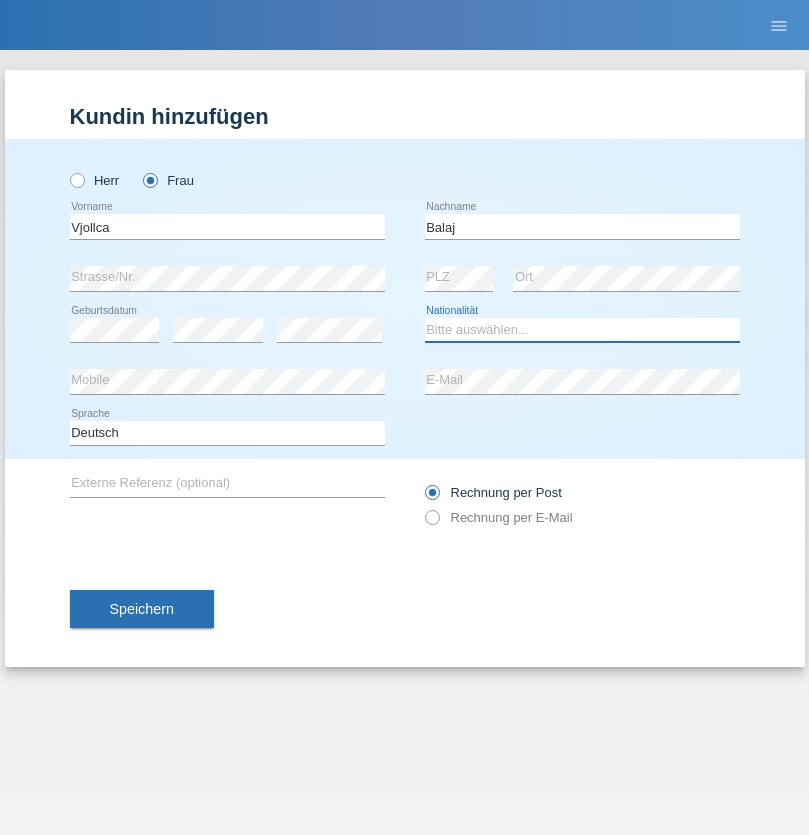 select on "XK" 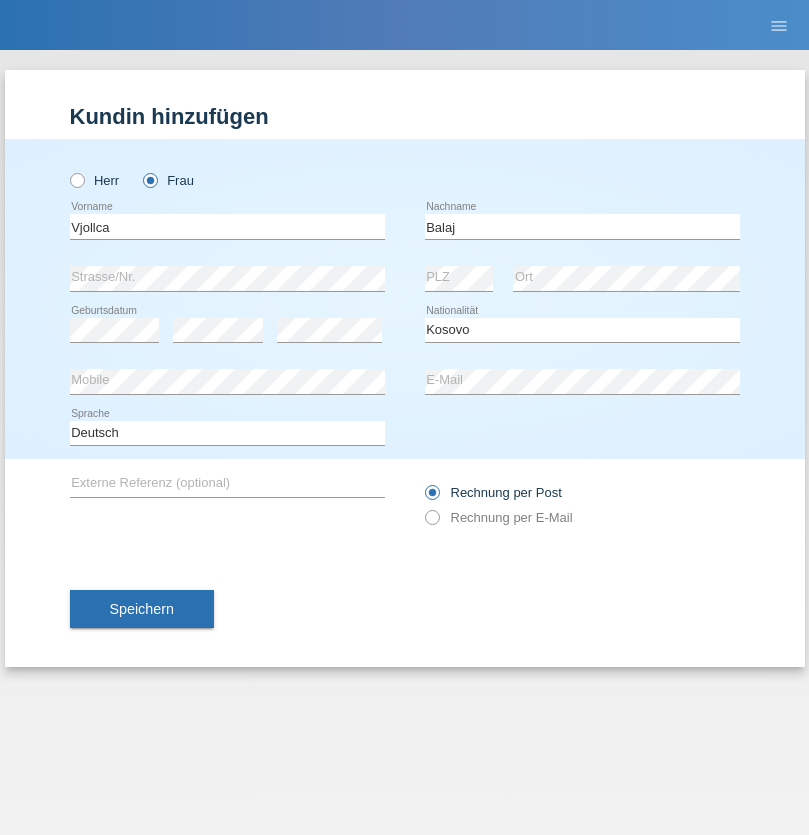 select on "C" 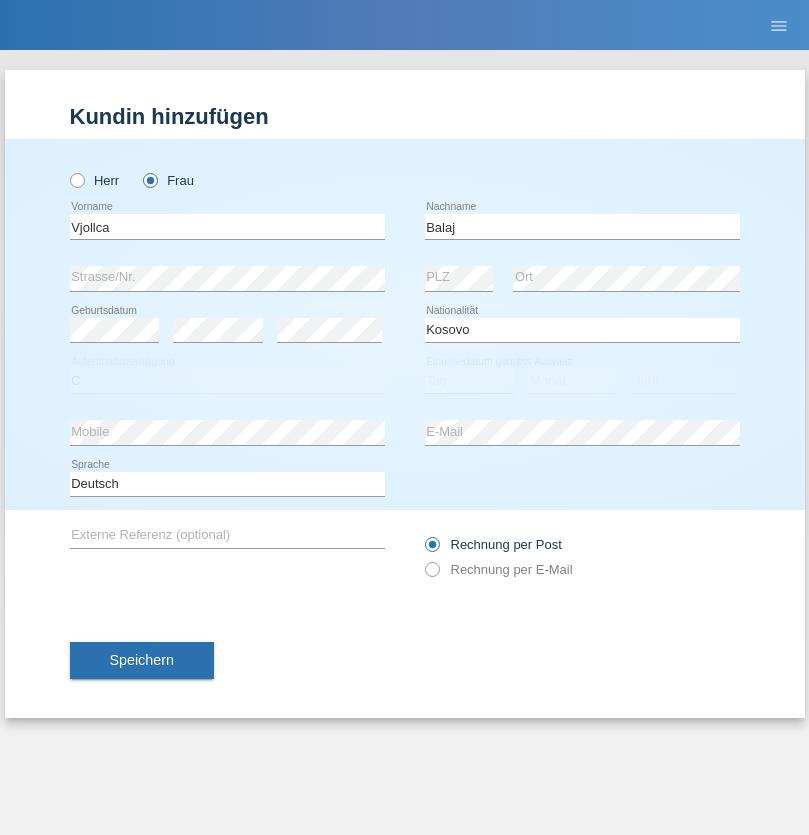 select on "01" 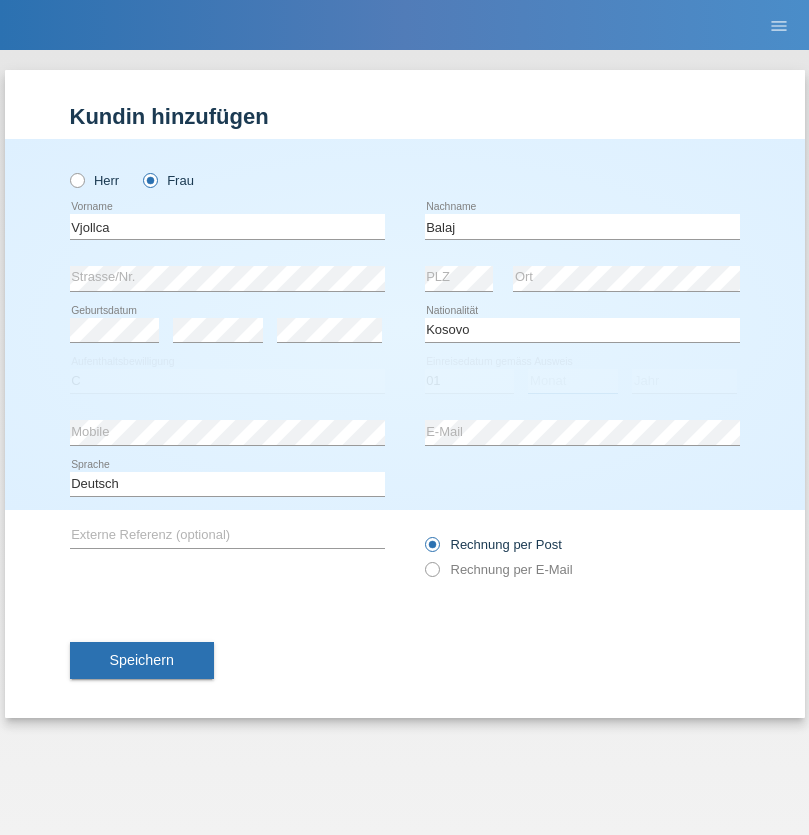 select on "08" 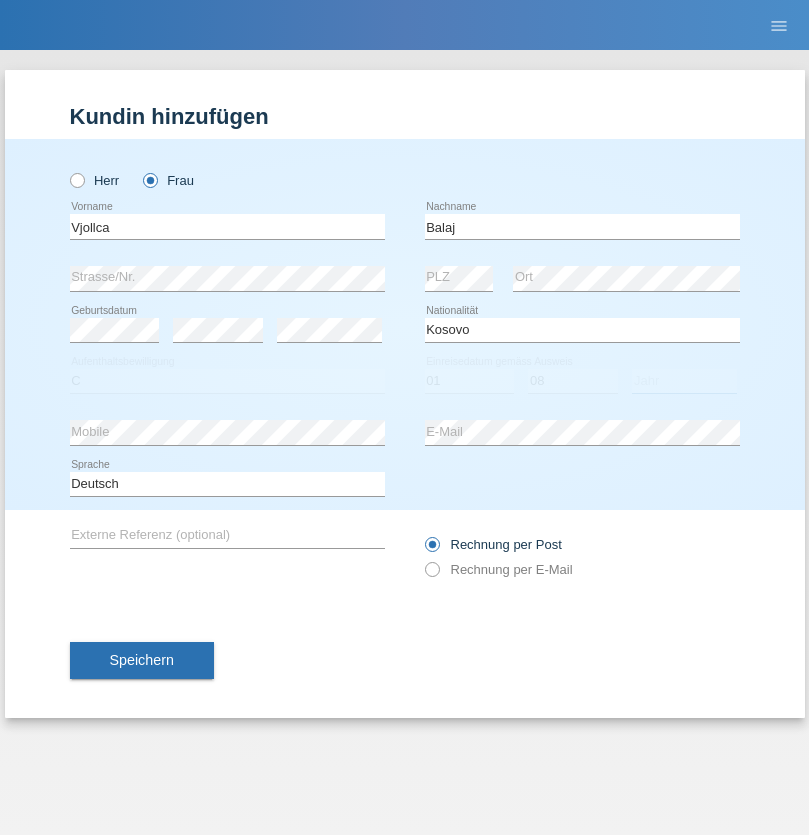 select on "2021" 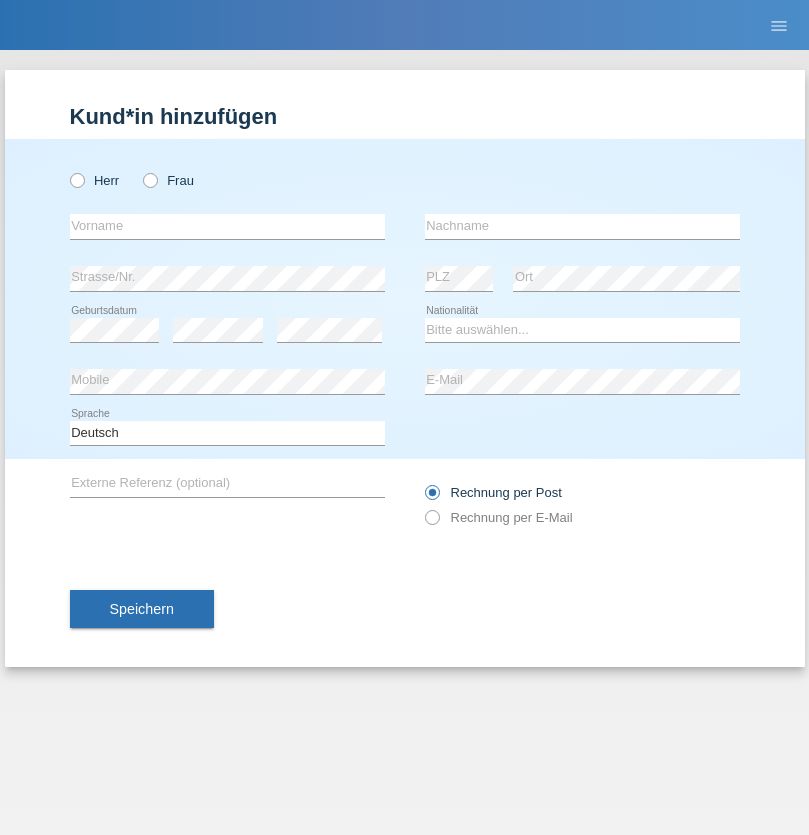 scroll, scrollTop: 0, scrollLeft: 0, axis: both 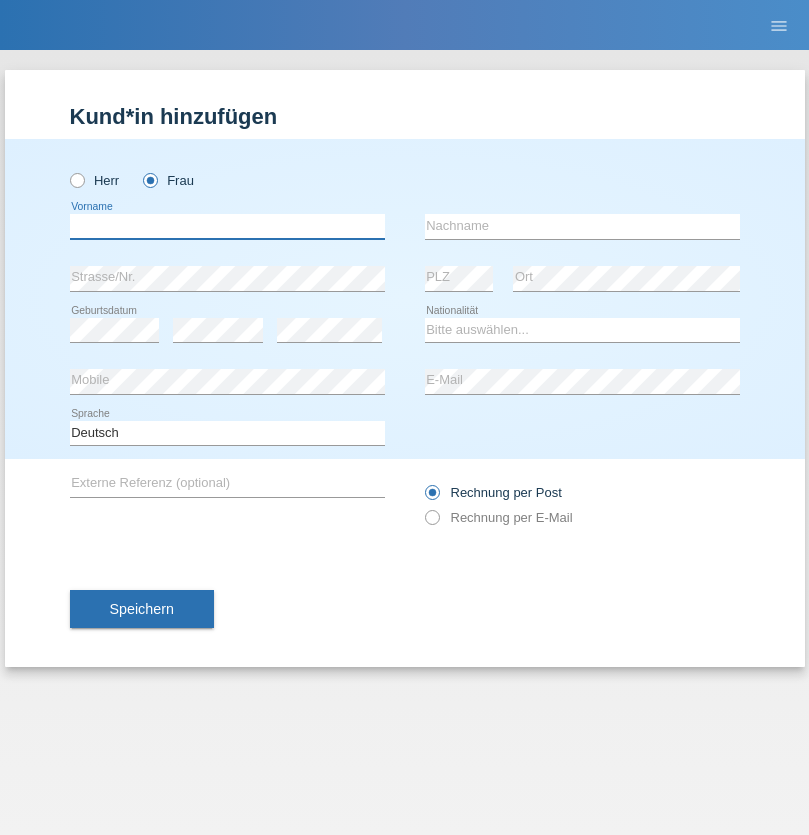 click at bounding box center (227, 226) 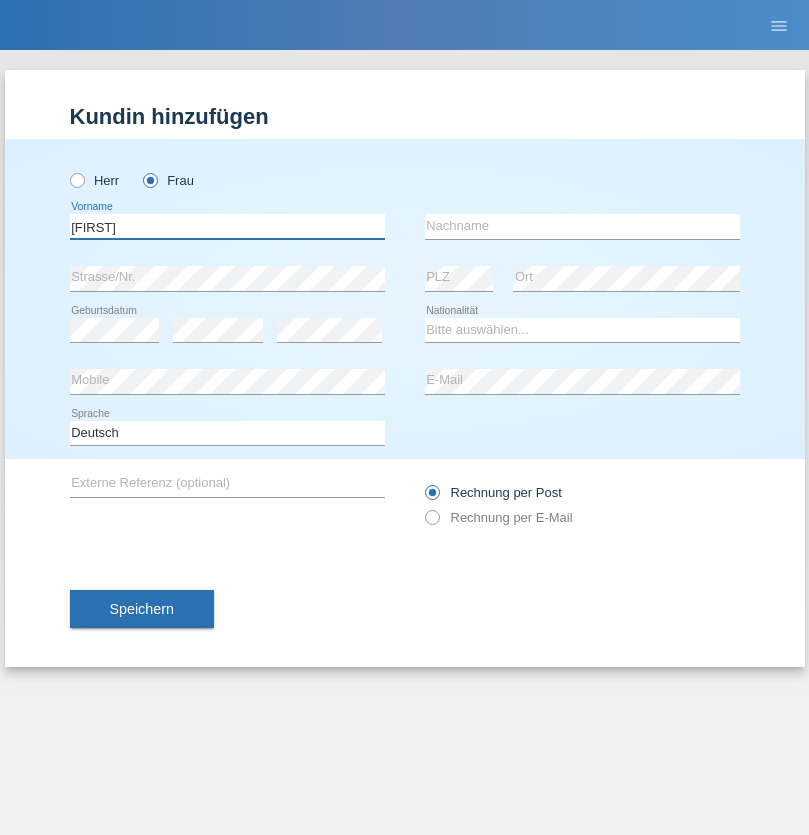 type on "Shannon" 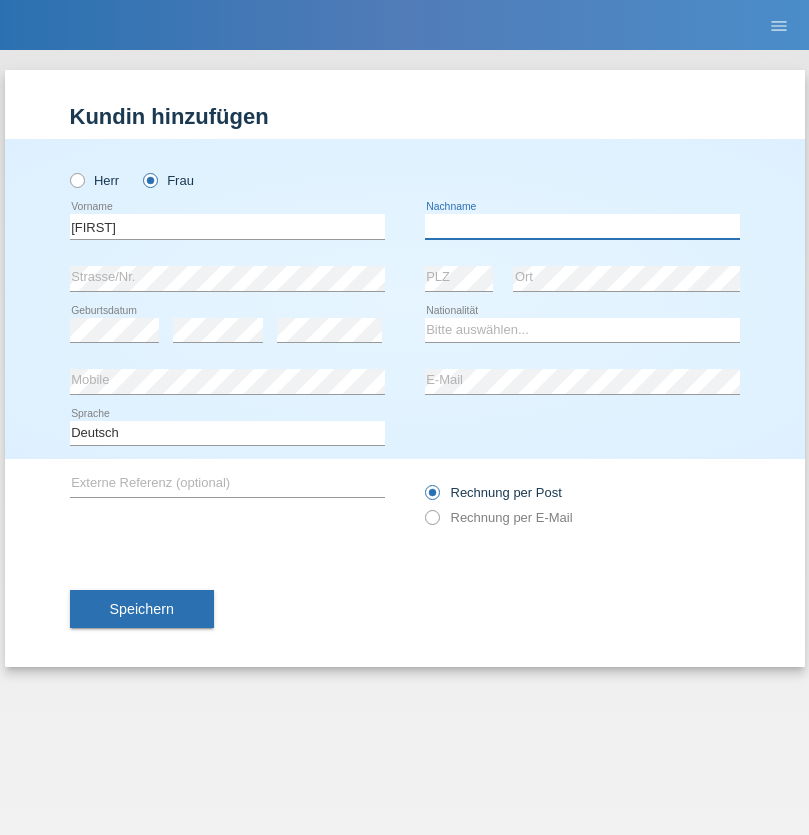 click at bounding box center (582, 226) 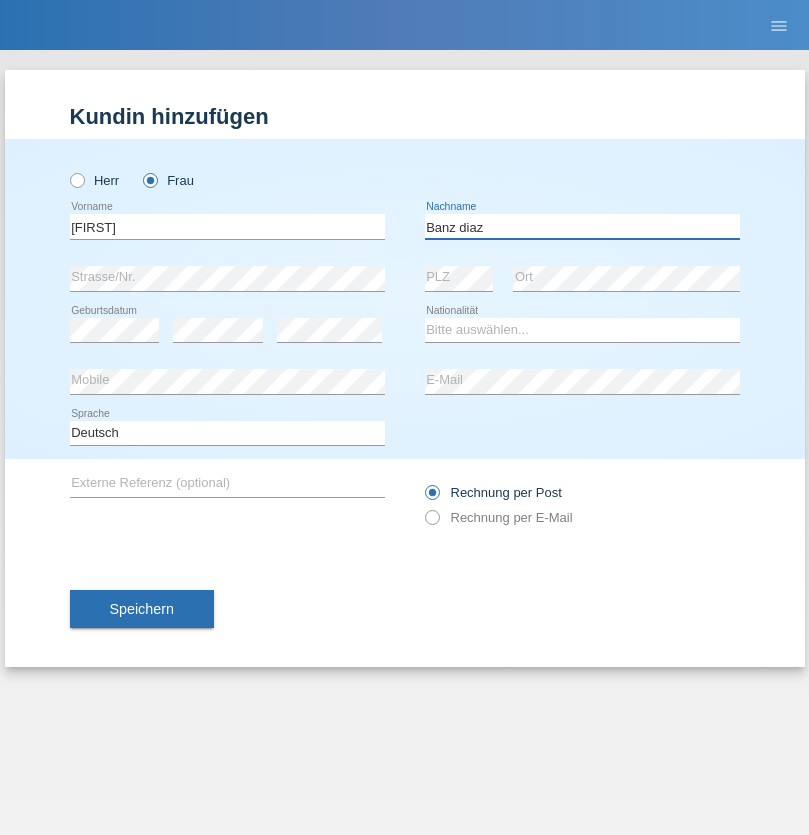 type on "Banz diaz" 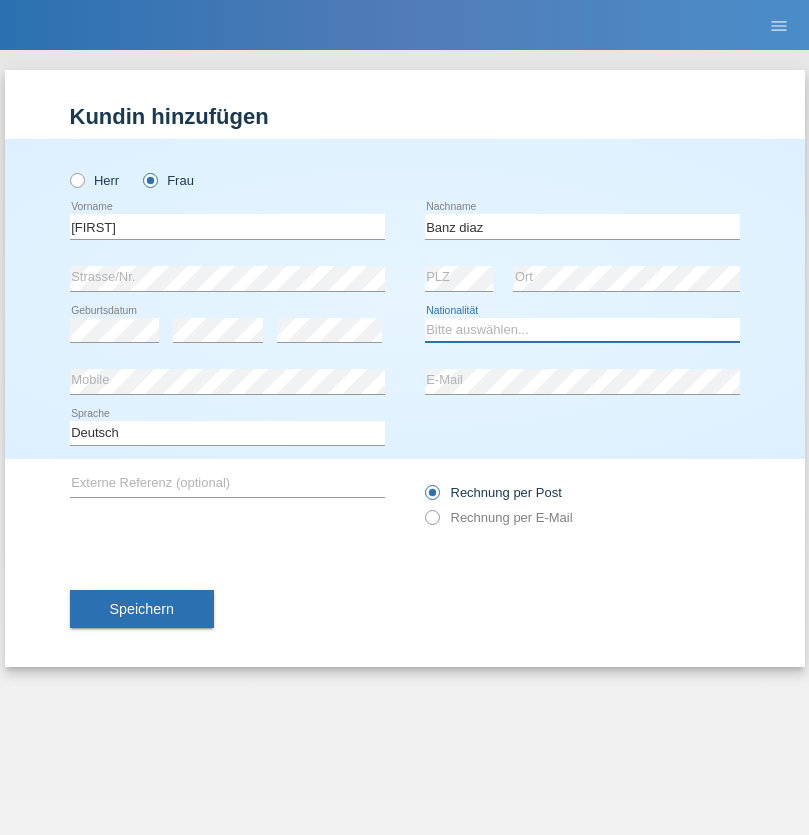 select on "CH" 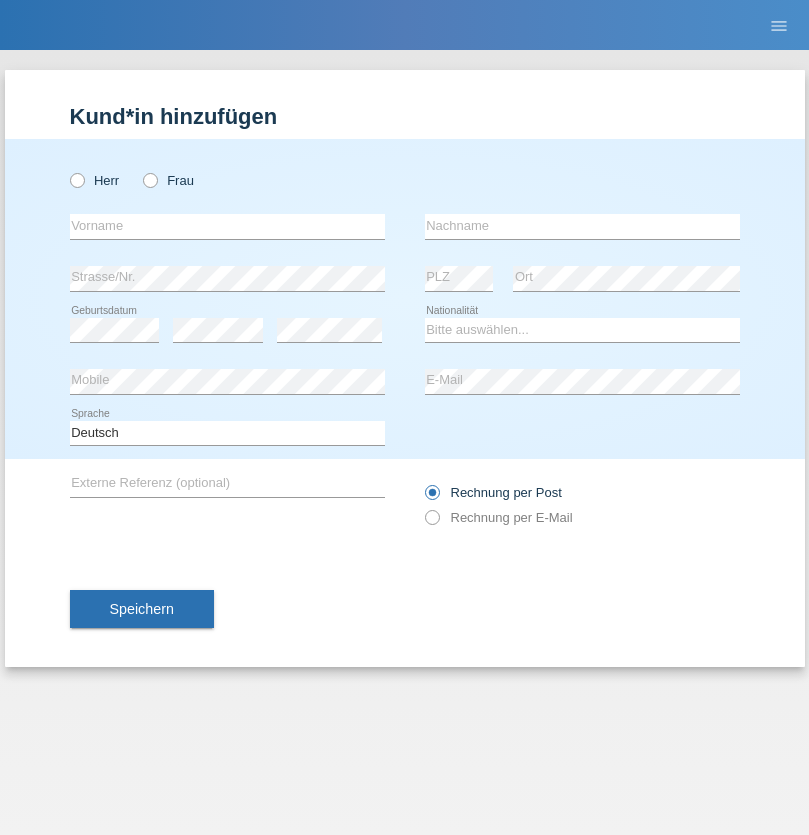 scroll, scrollTop: 0, scrollLeft: 0, axis: both 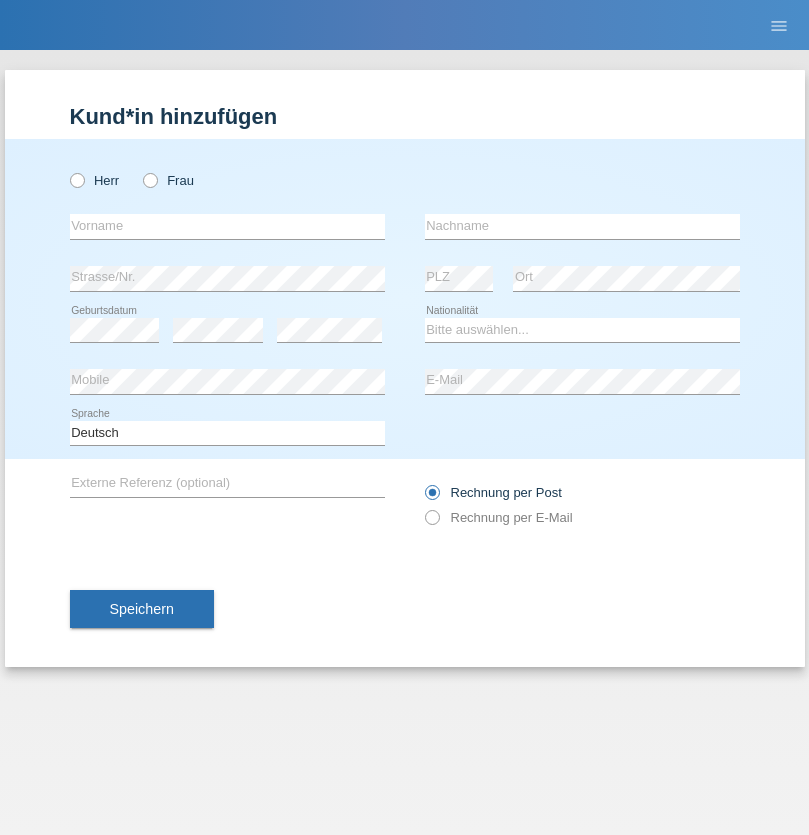 radio on "true" 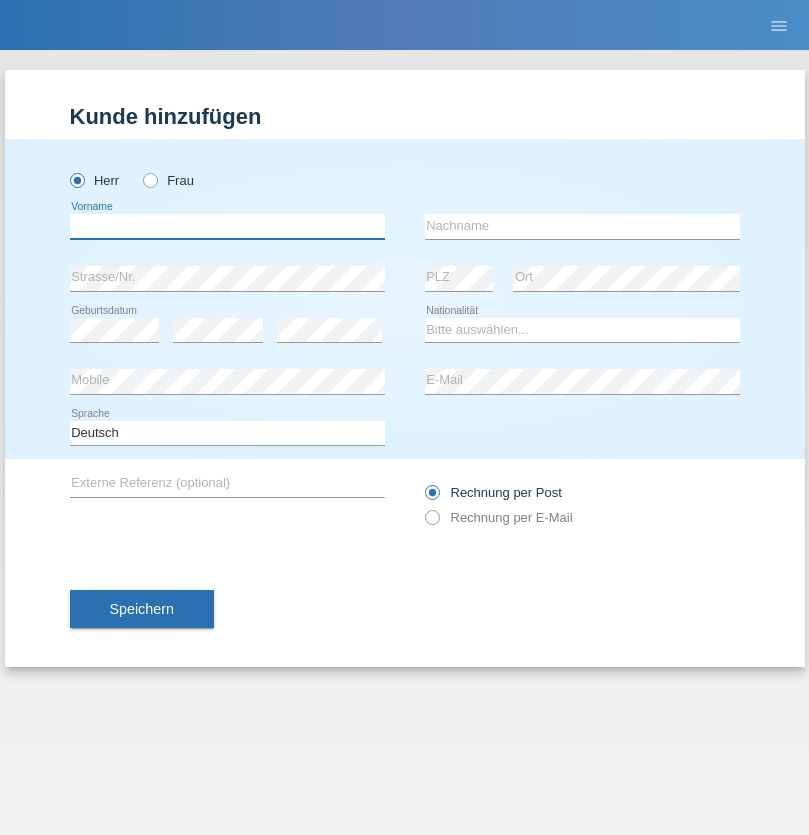 click at bounding box center (227, 226) 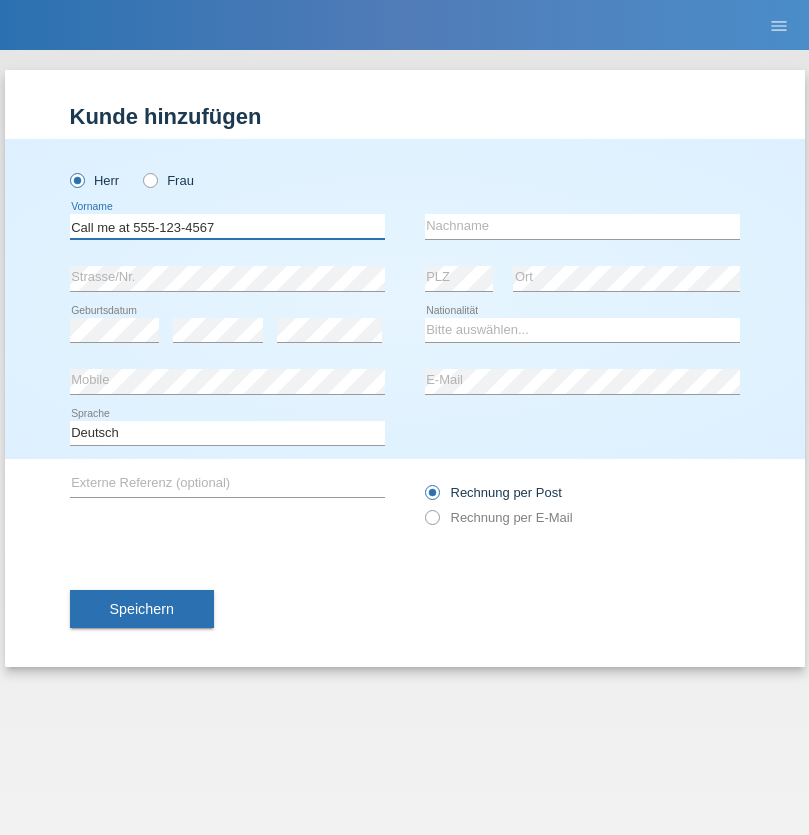 type on "Sascha" 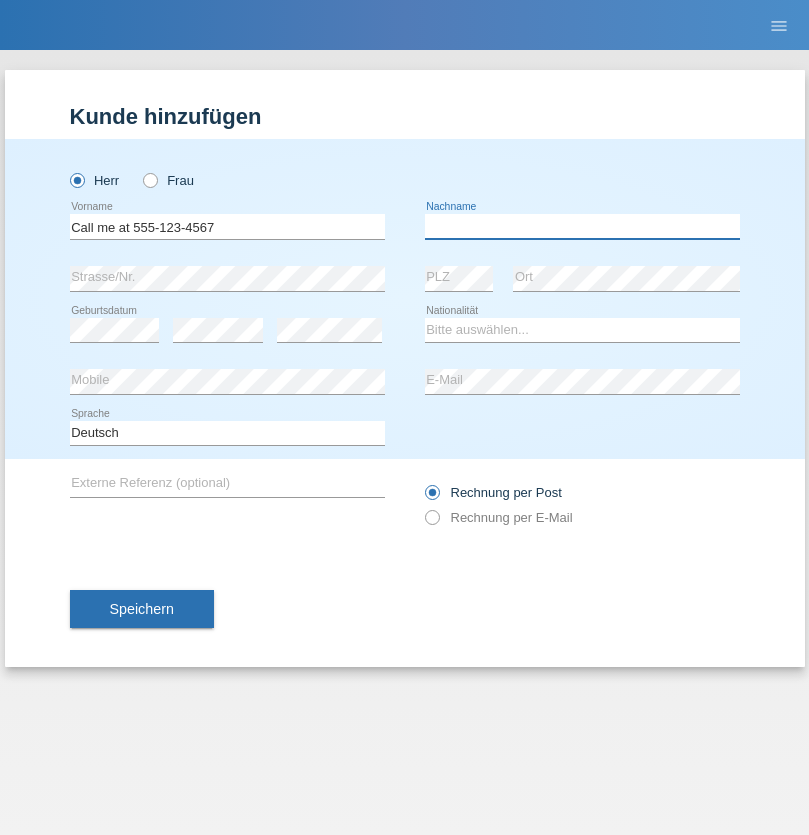 click at bounding box center (582, 226) 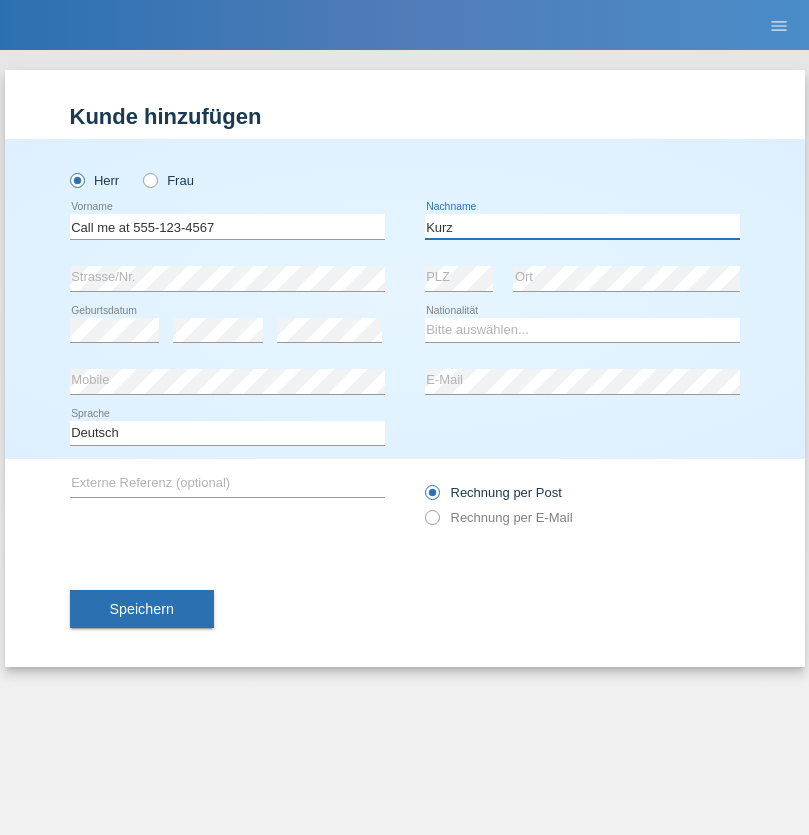 type on "Kurz" 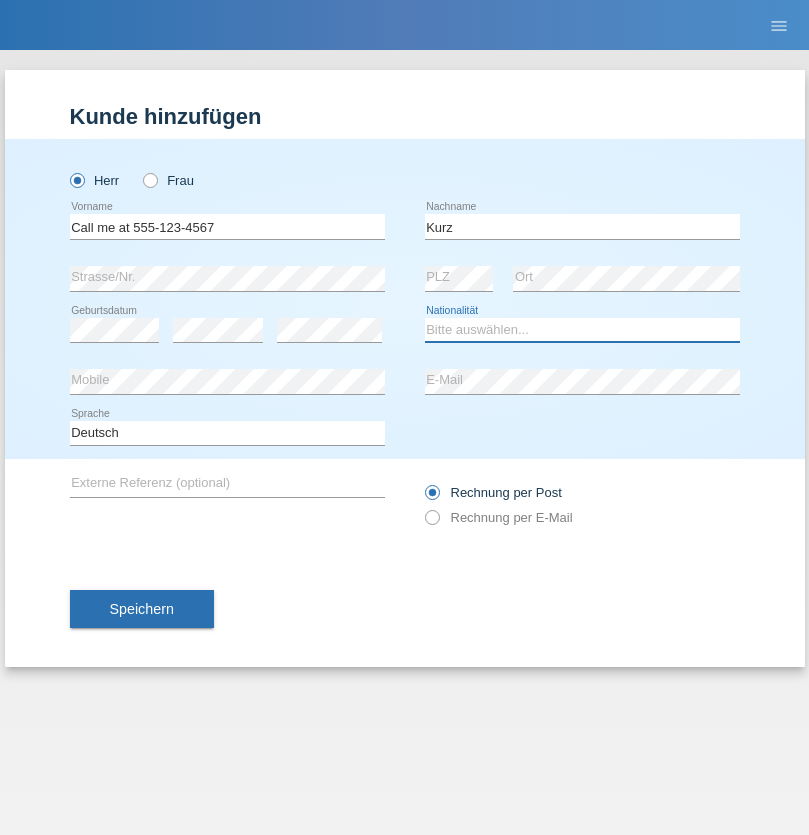 select on "CH" 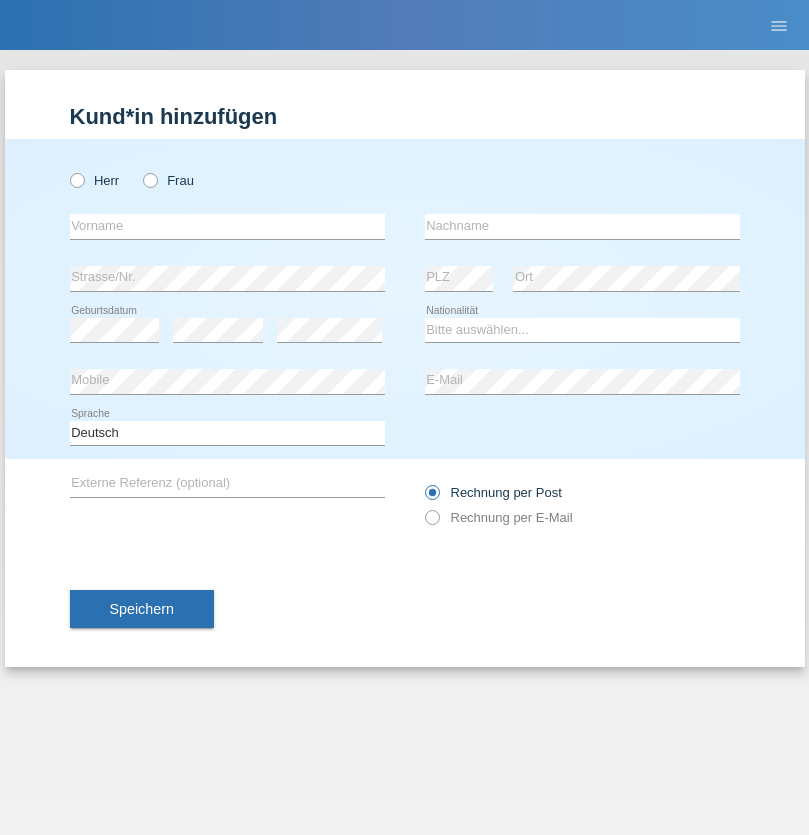 scroll, scrollTop: 0, scrollLeft: 0, axis: both 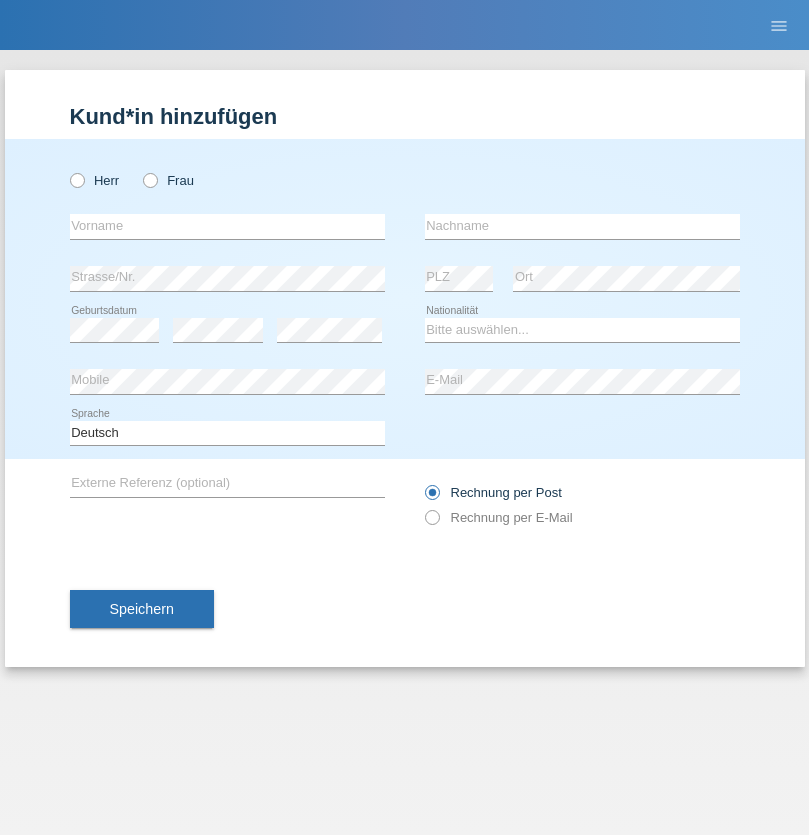 radio on "true" 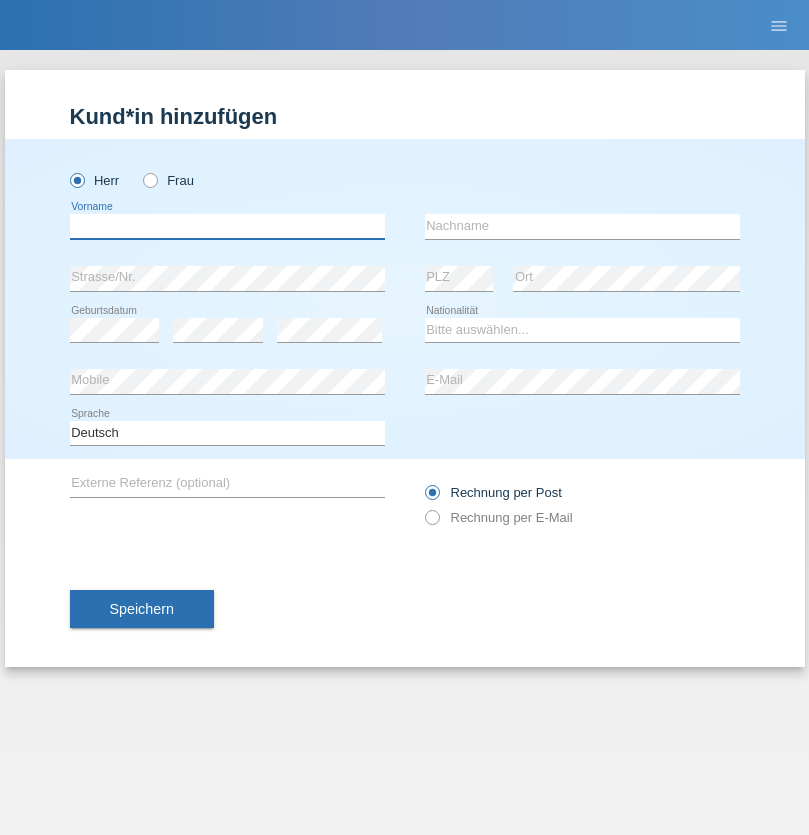 click at bounding box center [227, 226] 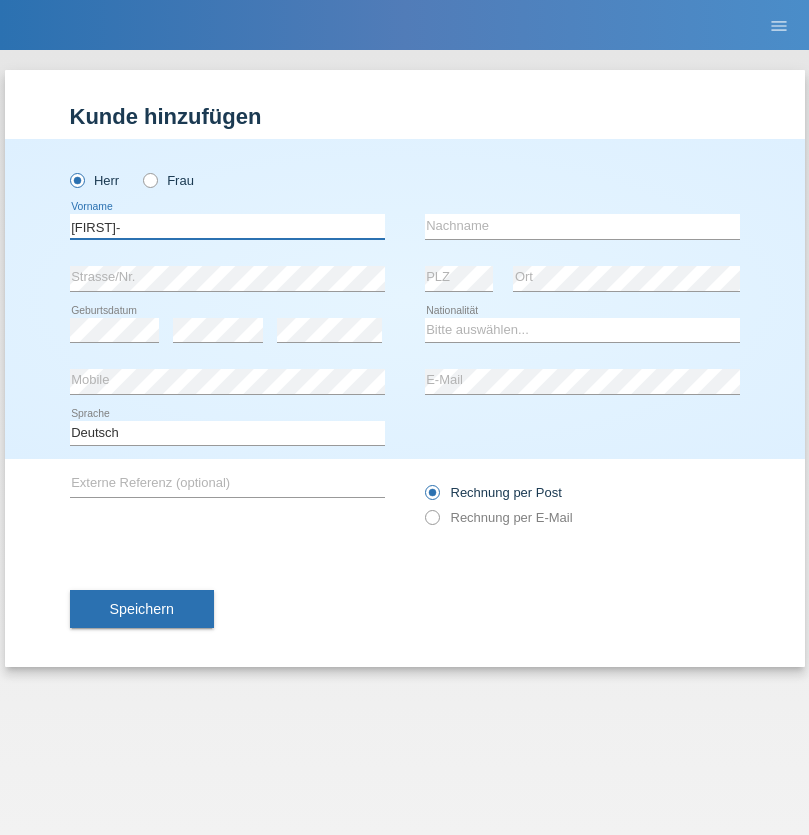 type on "[FIRST]-" 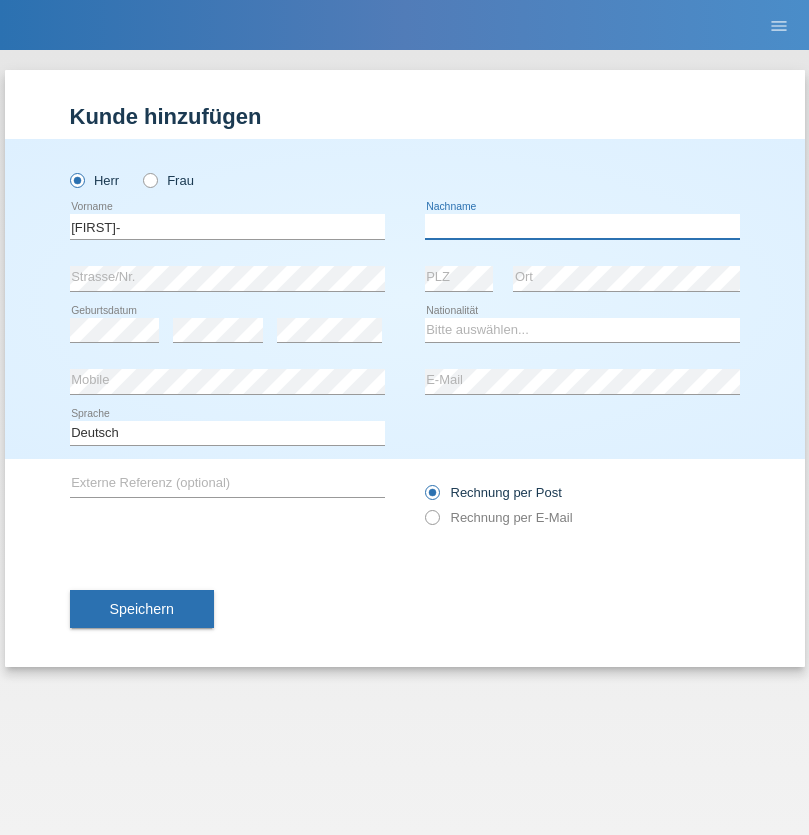 click at bounding box center [582, 226] 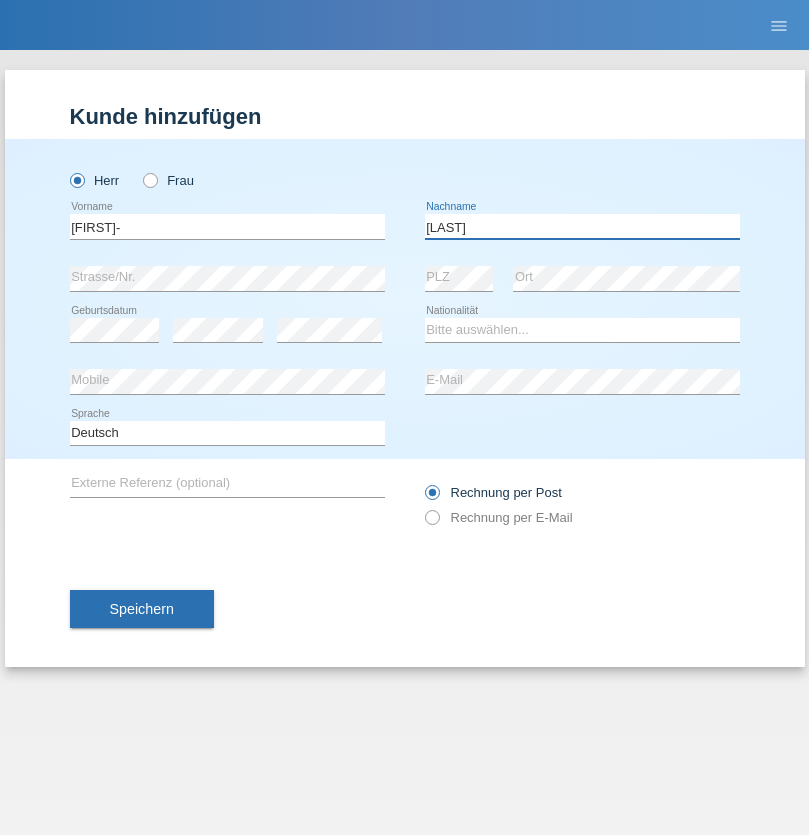 type on "[LAST]" 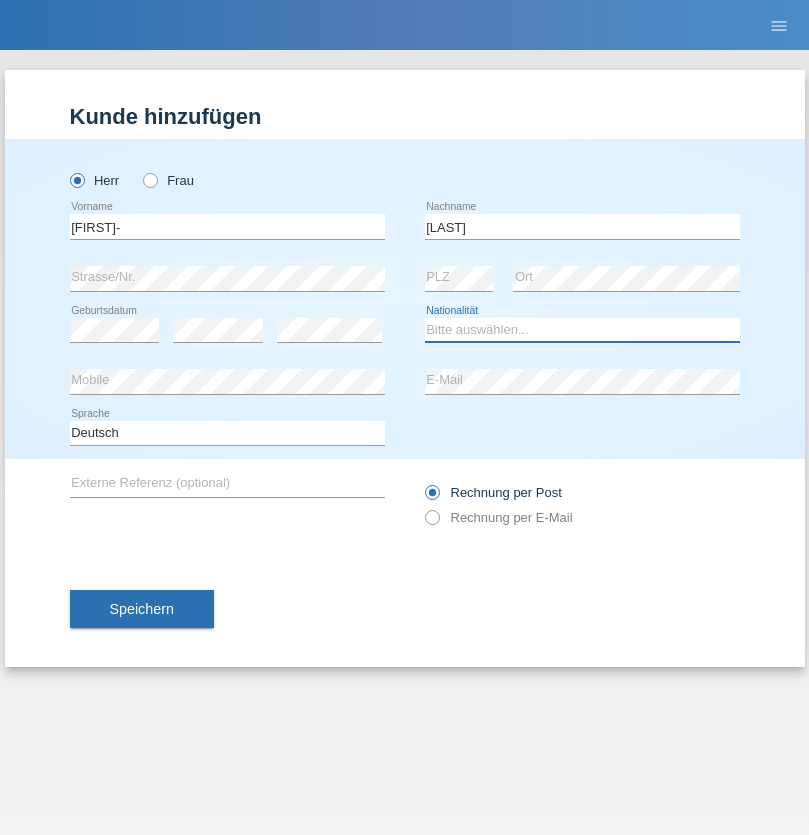 select on "CH" 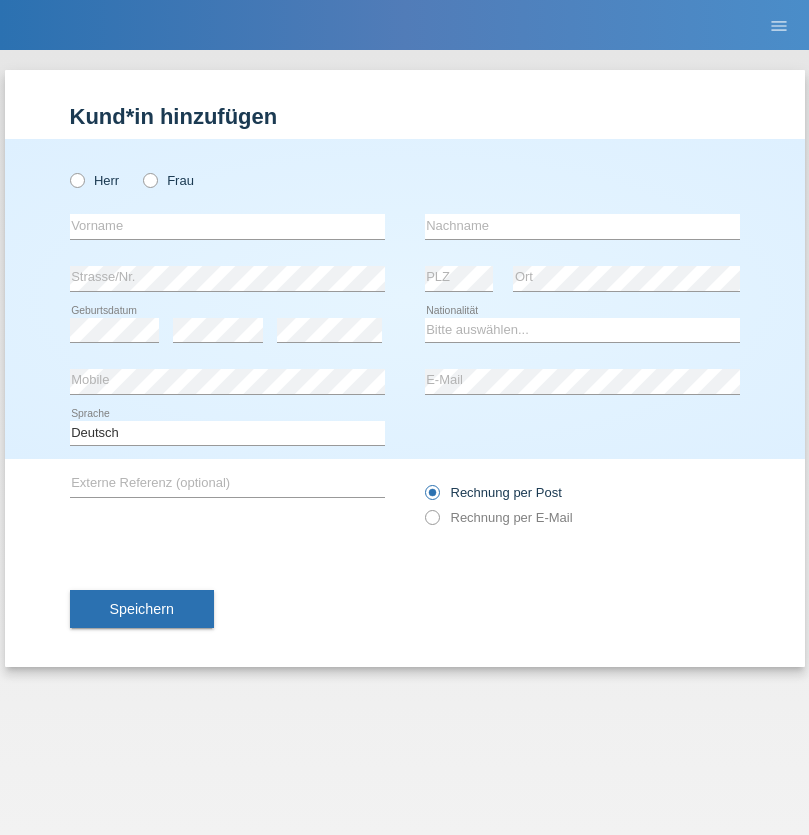 scroll, scrollTop: 0, scrollLeft: 0, axis: both 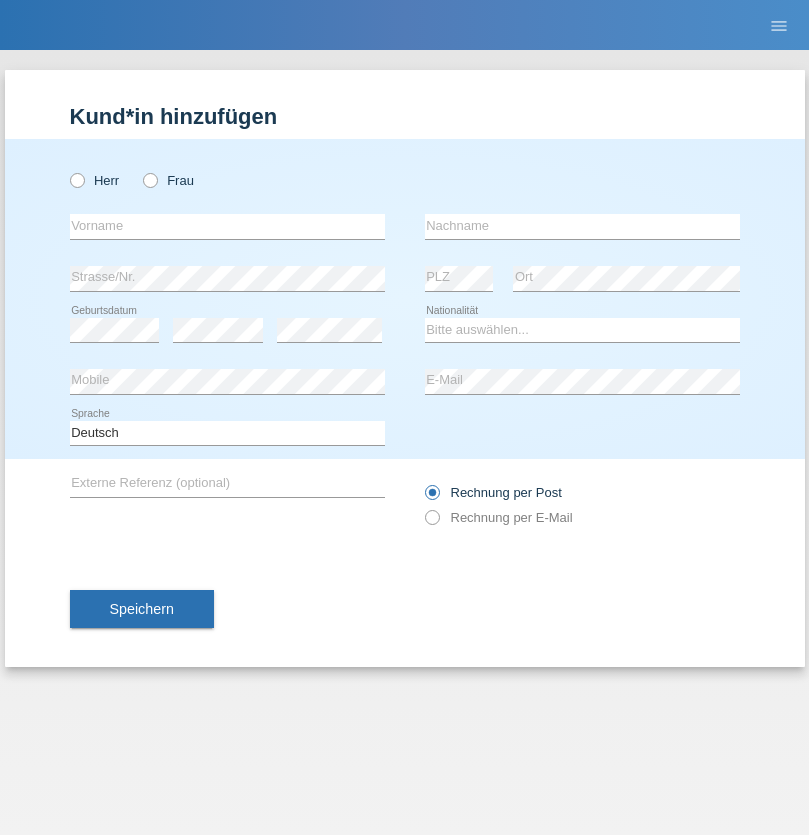 radio on "true" 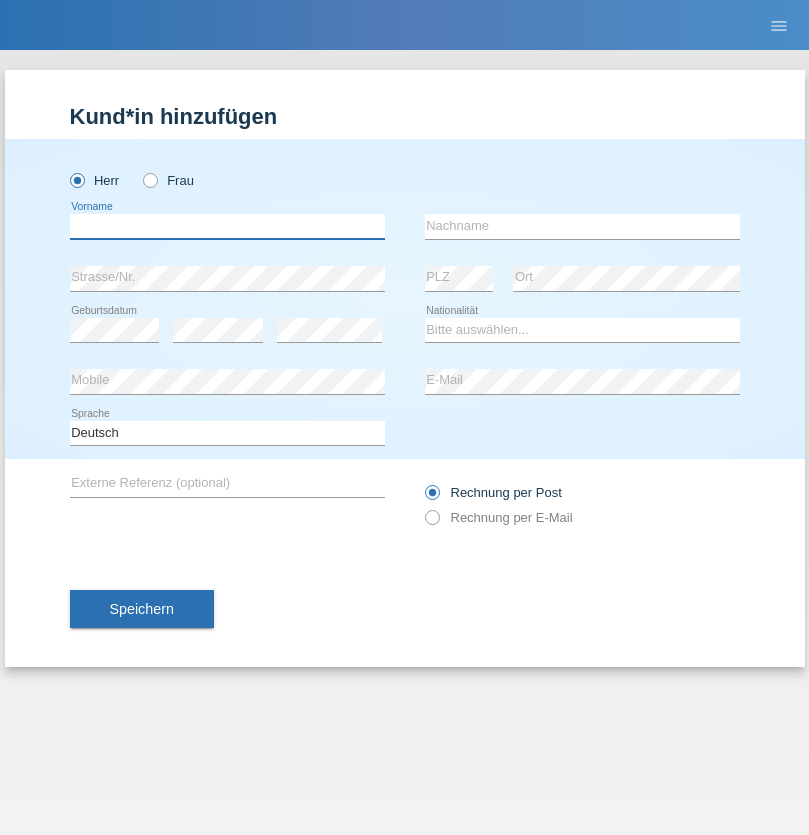 click at bounding box center (227, 226) 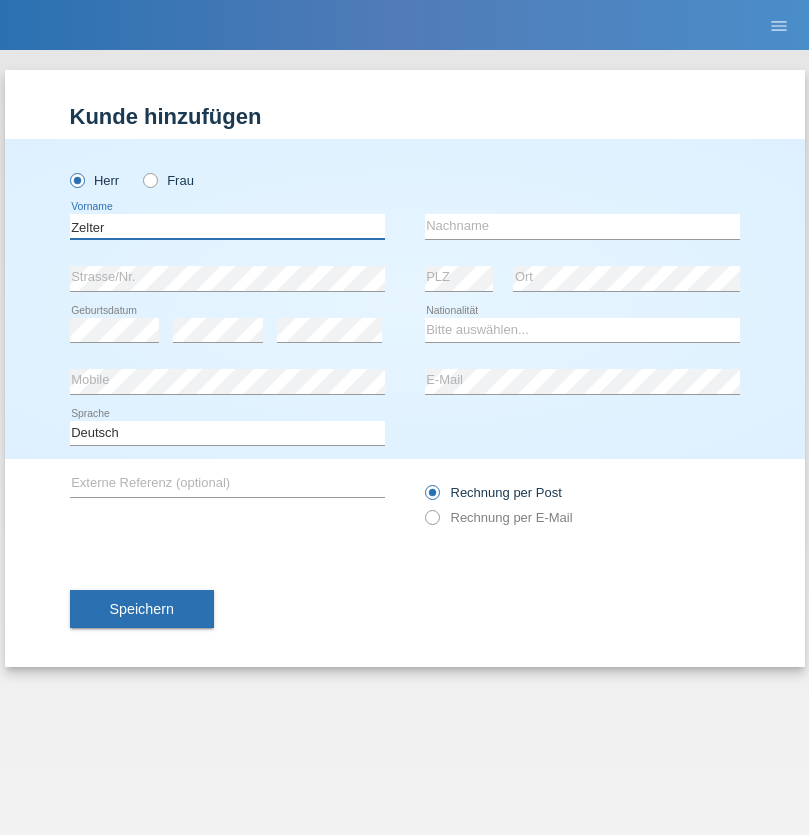 type on "Zelter" 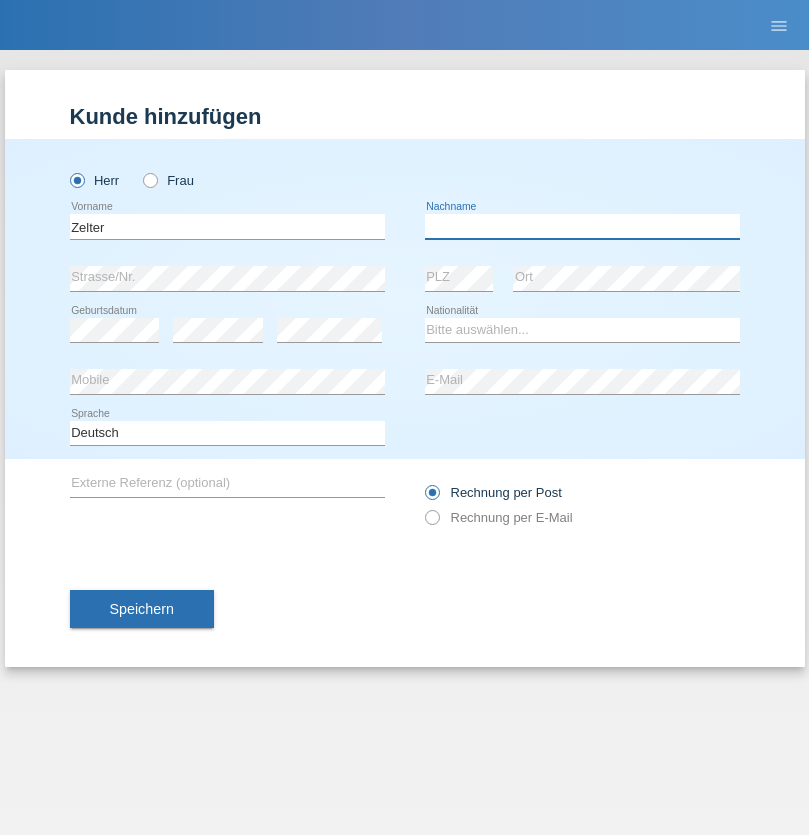 click at bounding box center (582, 226) 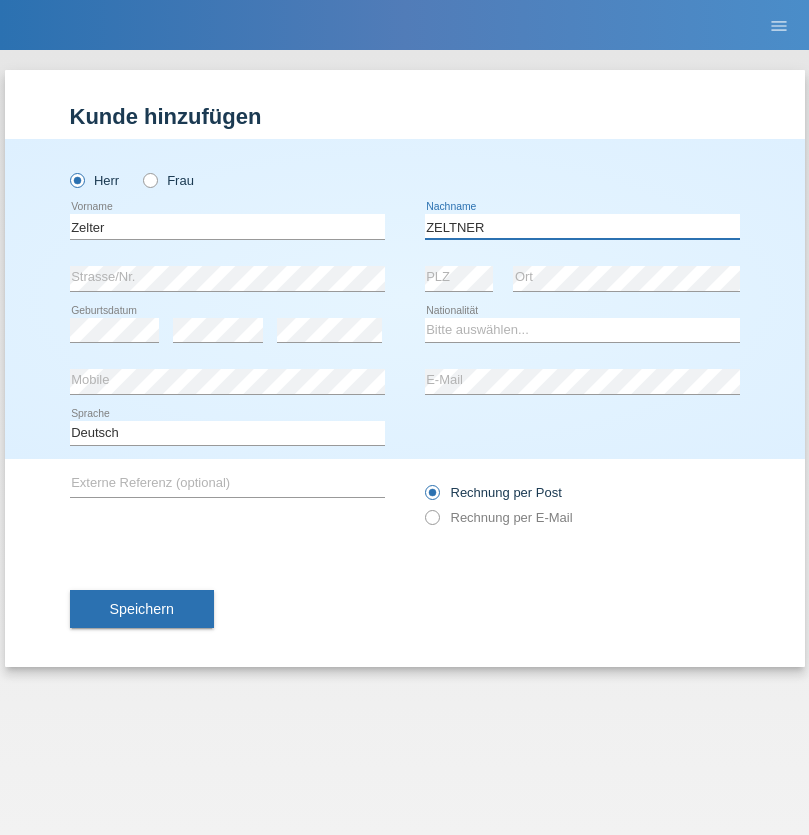 type on "ZELTNER" 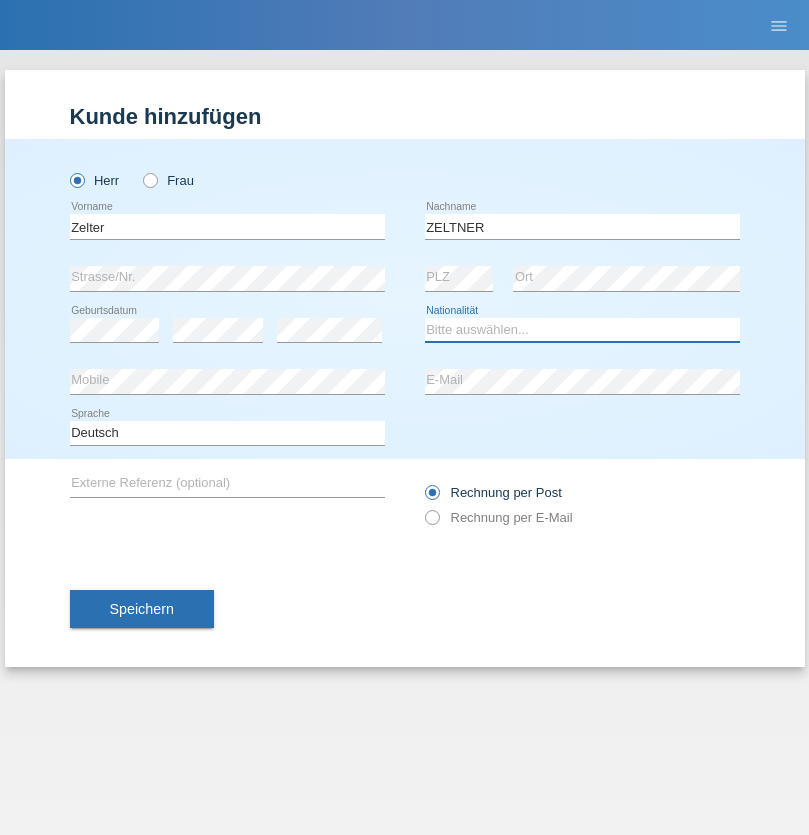 select on "CH" 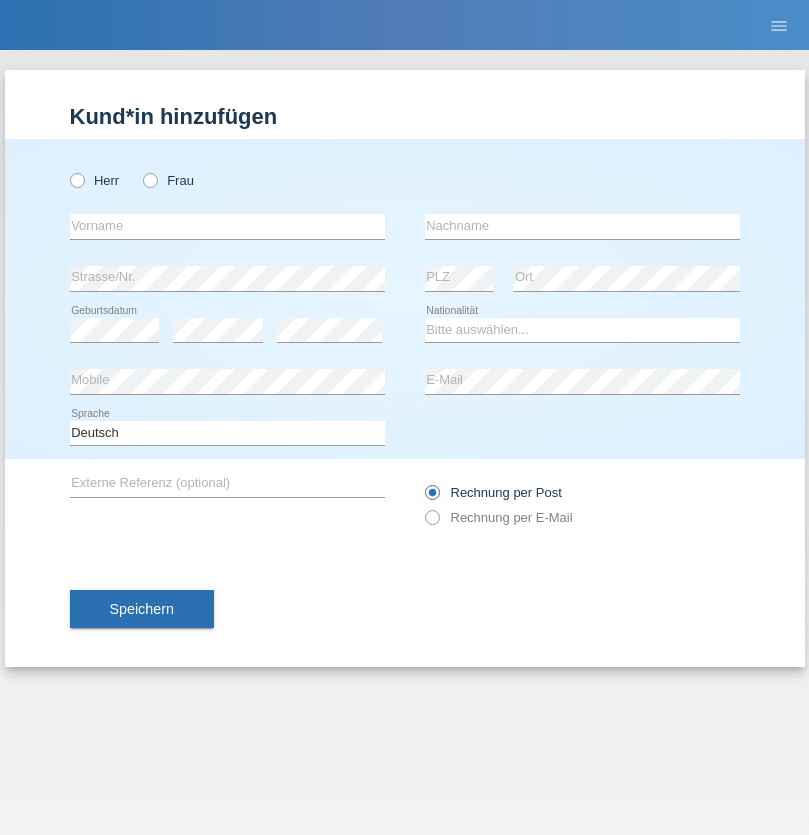 scroll, scrollTop: 0, scrollLeft: 0, axis: both 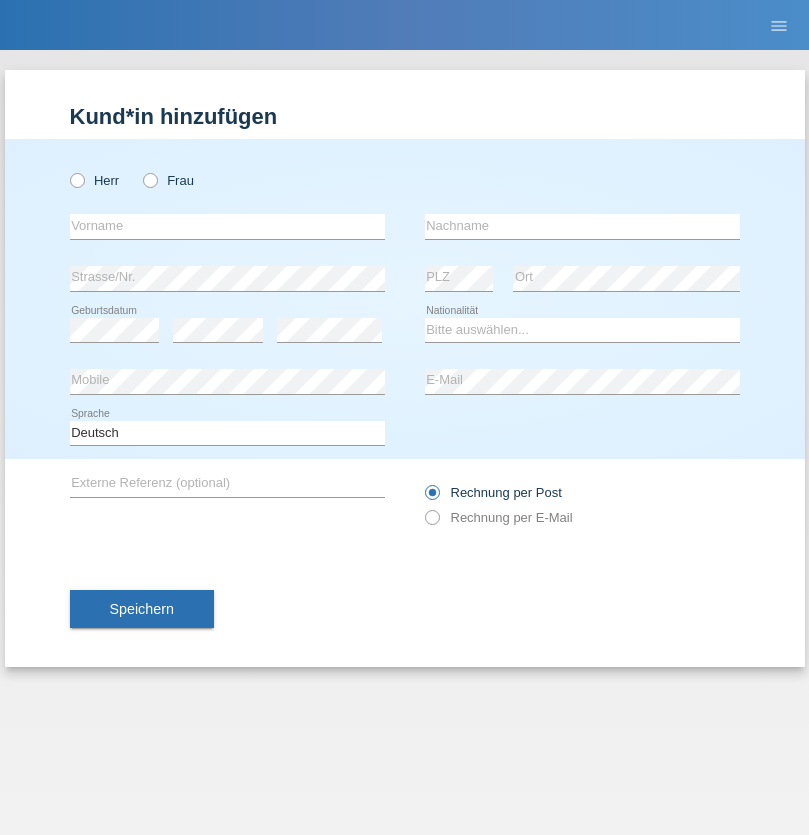 radio on "true" 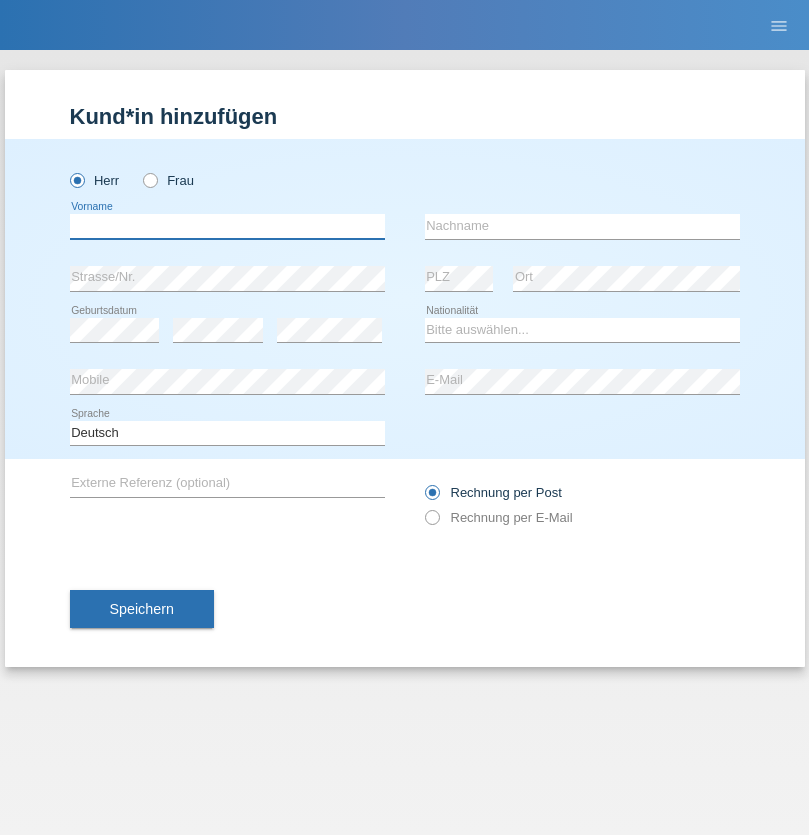 click at bounding box center [227, 226] 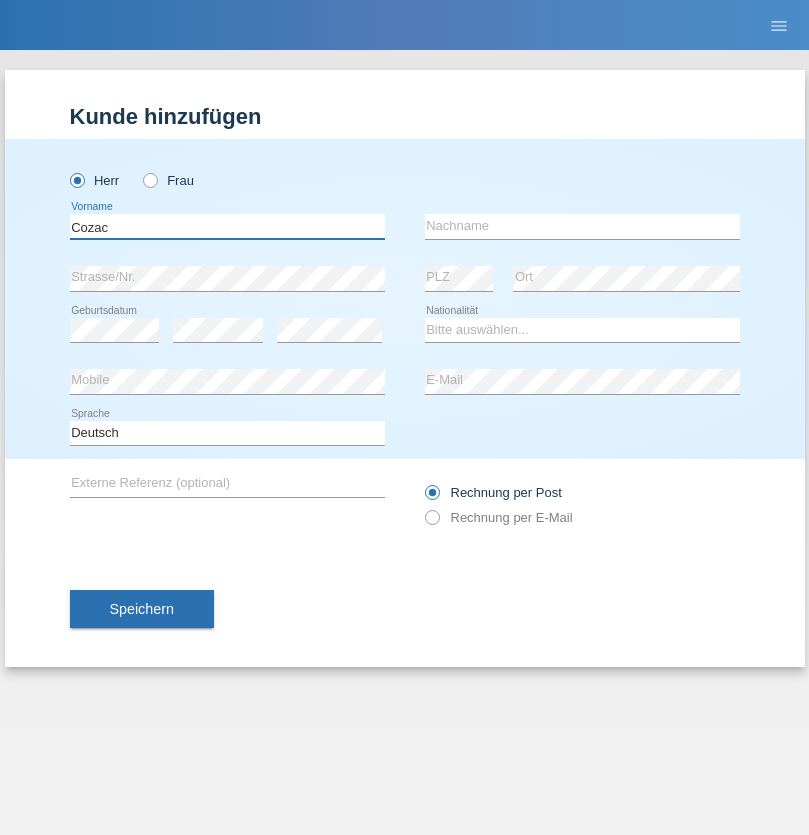 type on "Cozac" 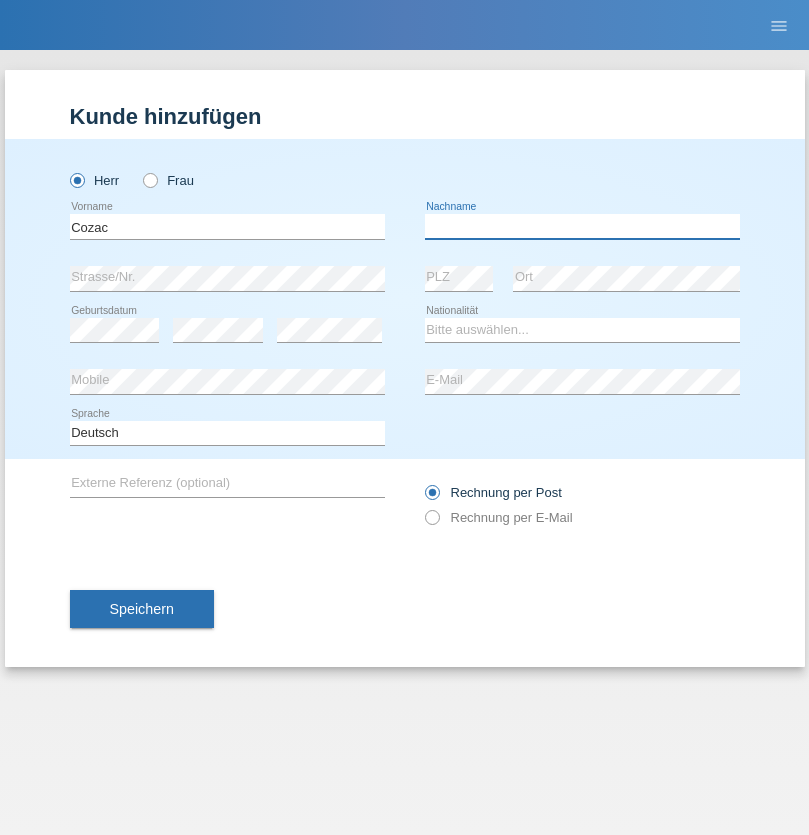 click at bounding box center [582, 226] 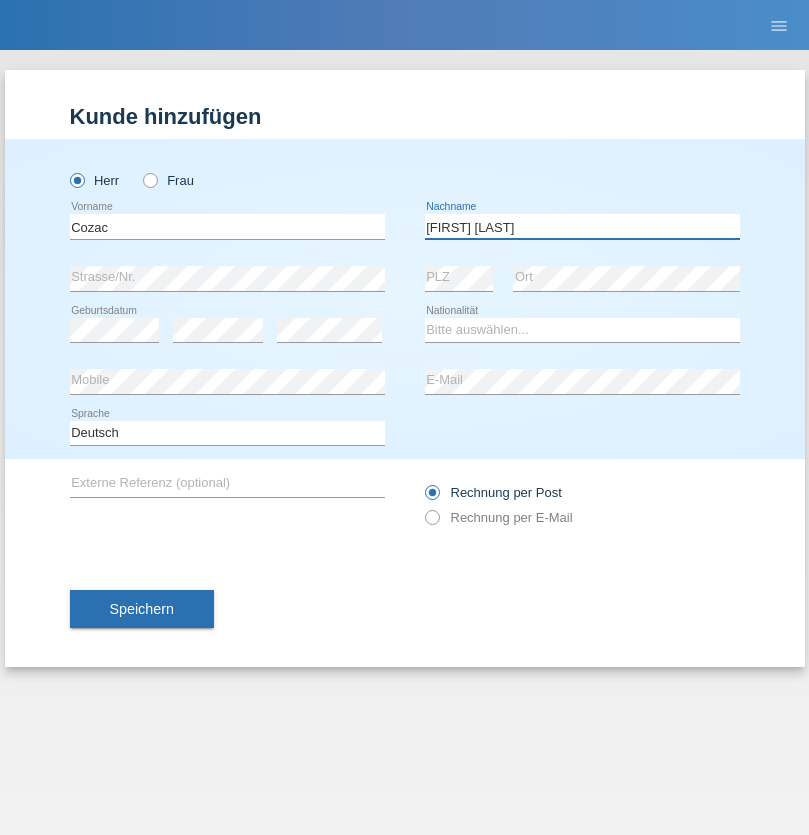 type on "Mihai david" 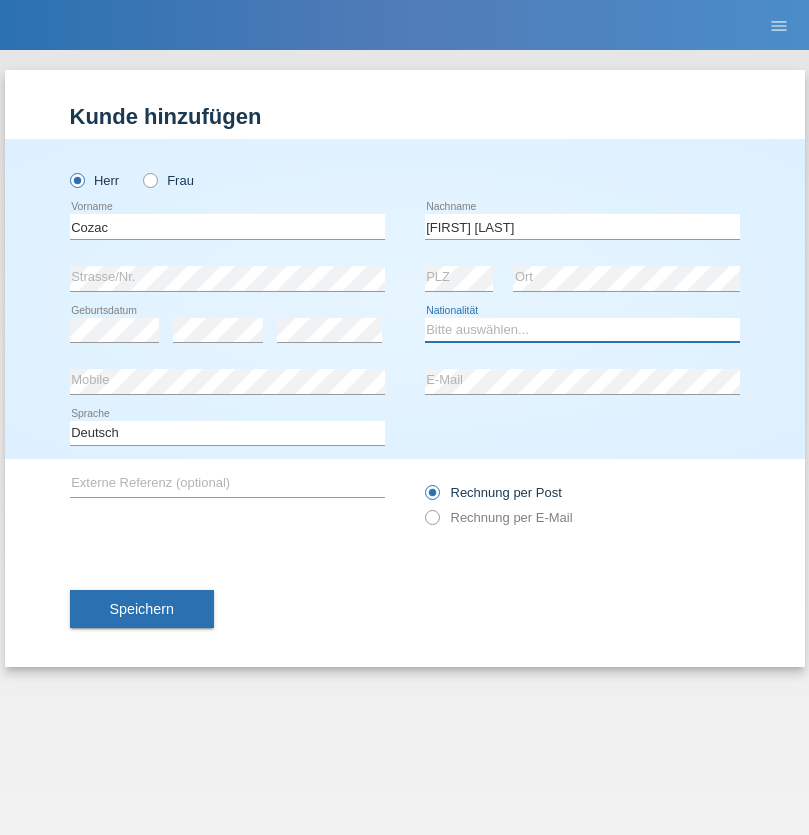 select on "RO" 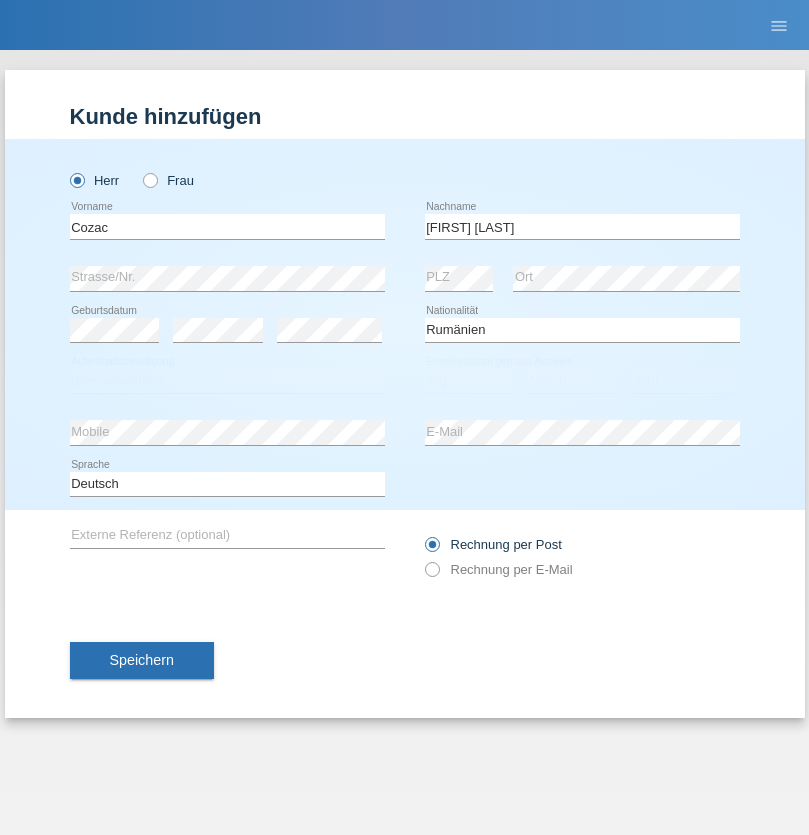 select on "C" 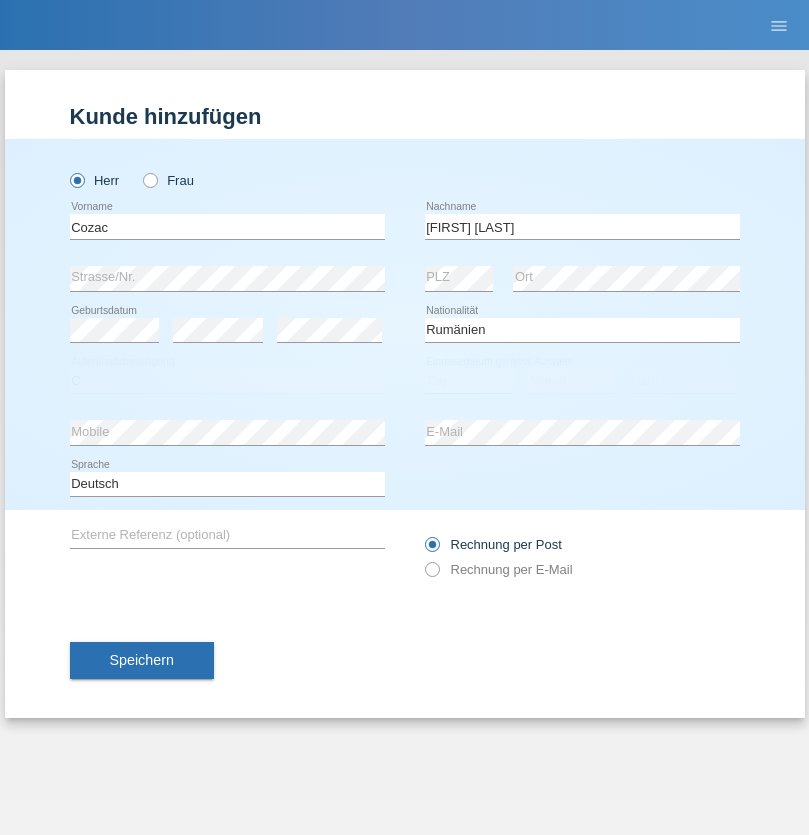 select on "20" 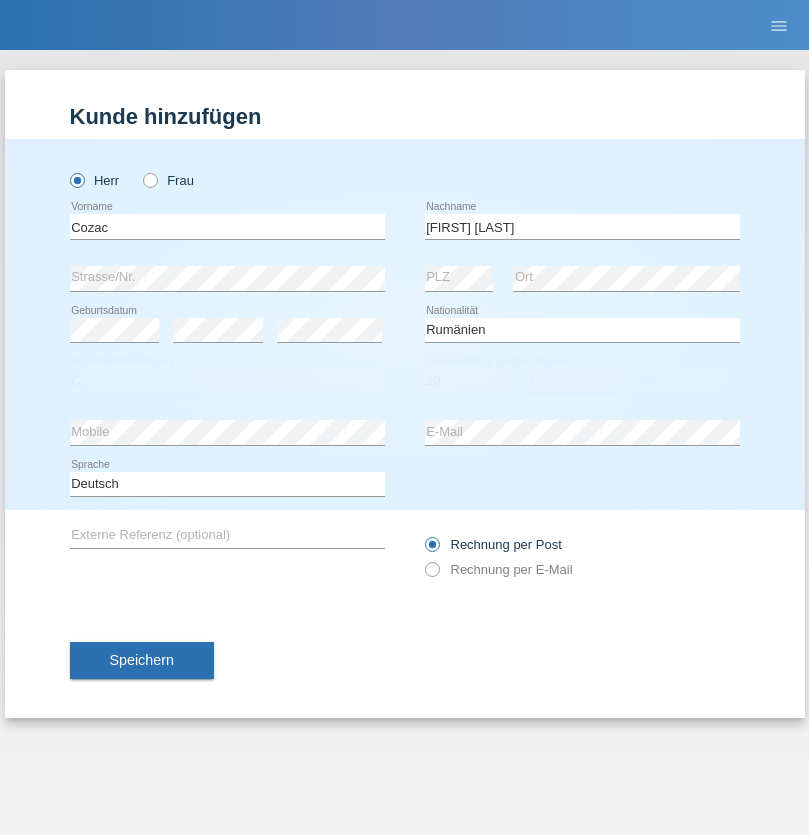 select on "05" 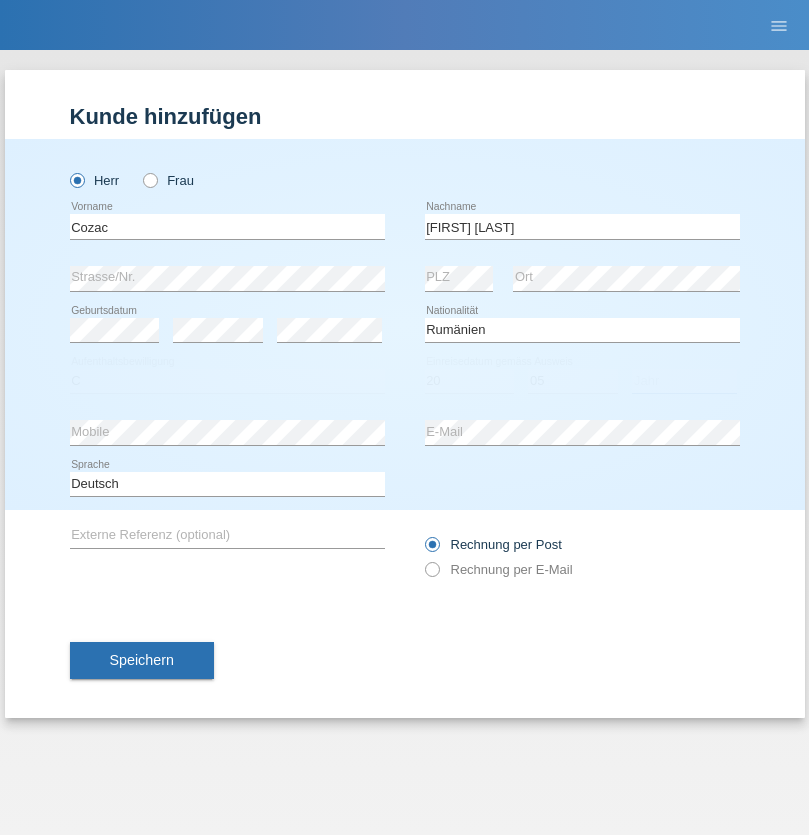 select on "2021" 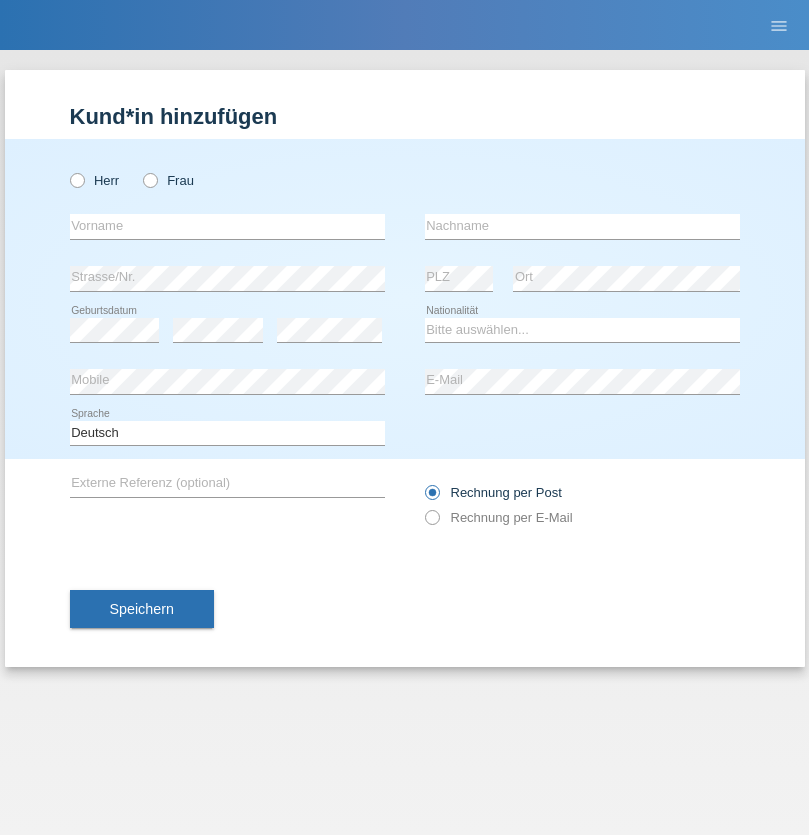 scroll, scrollTop: 0, scrollLeft: 0, axis: both 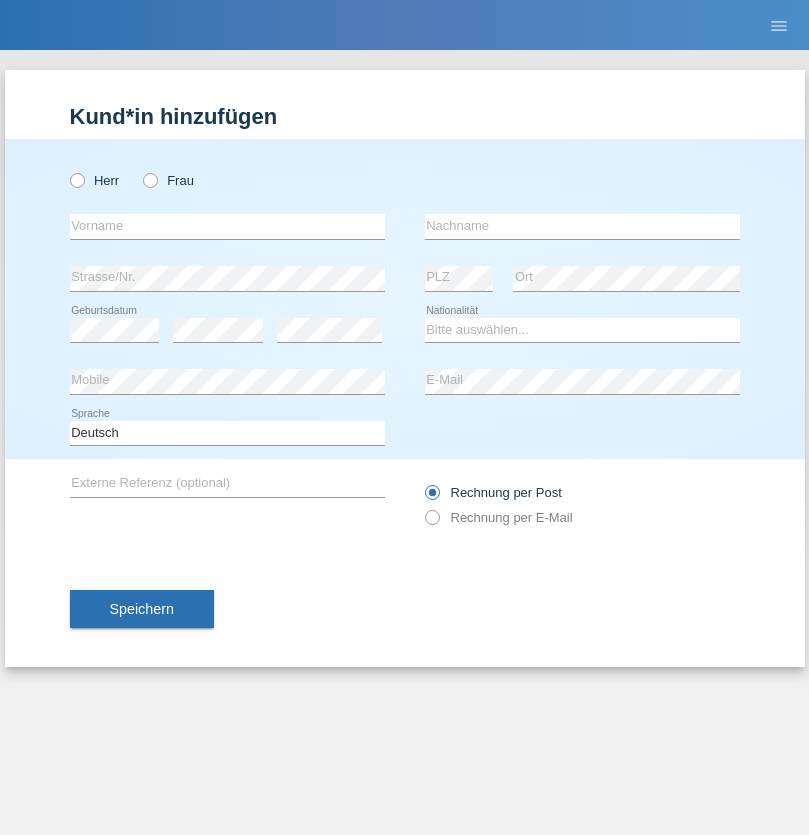 radio on "true" 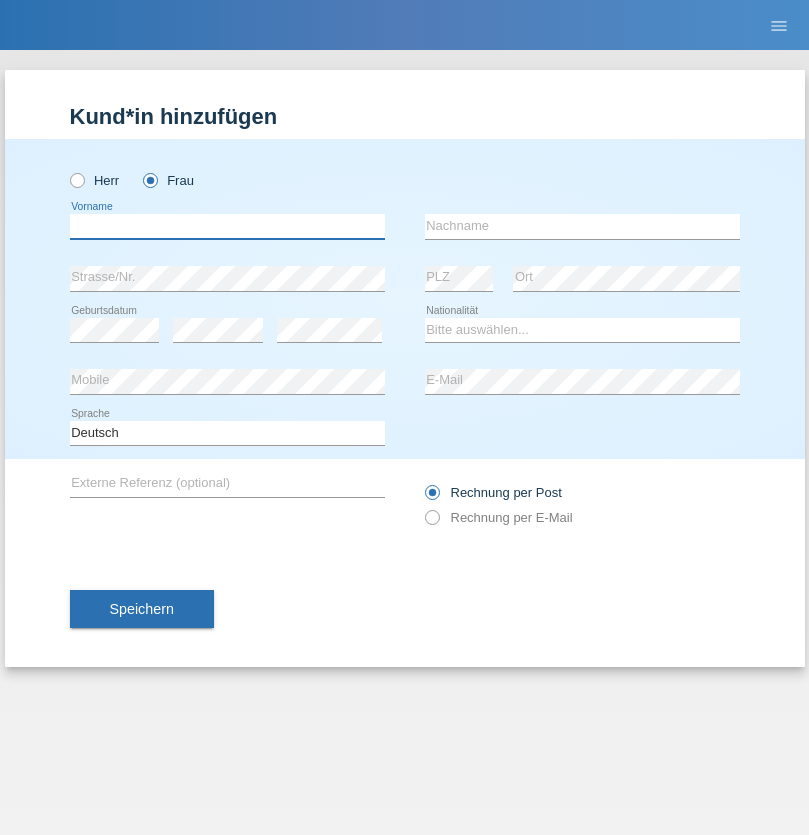 click at bounding box center [227, 226] 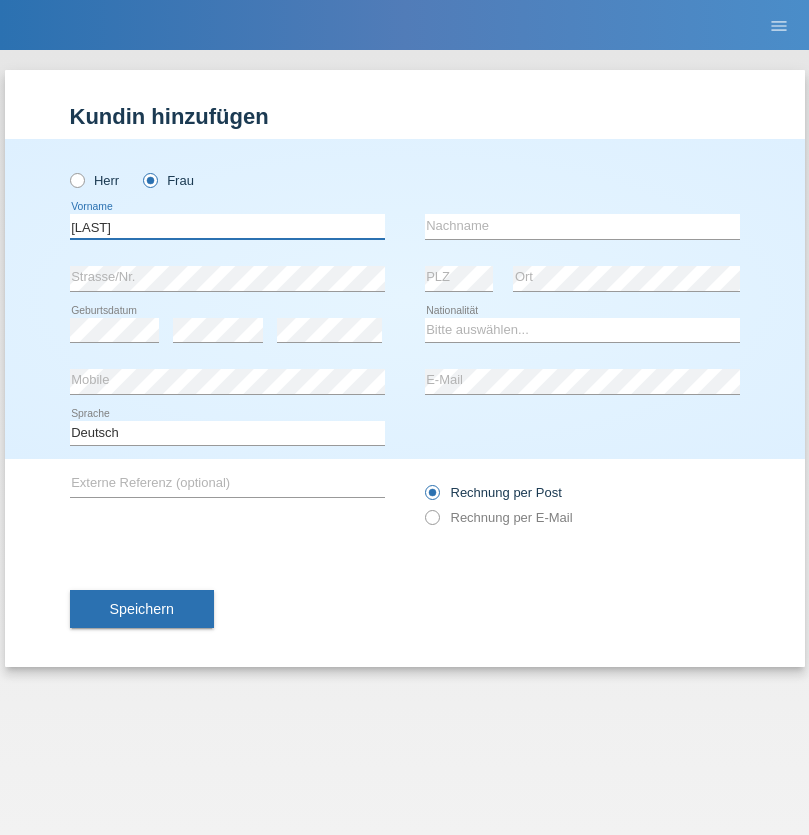type on "Farkash" 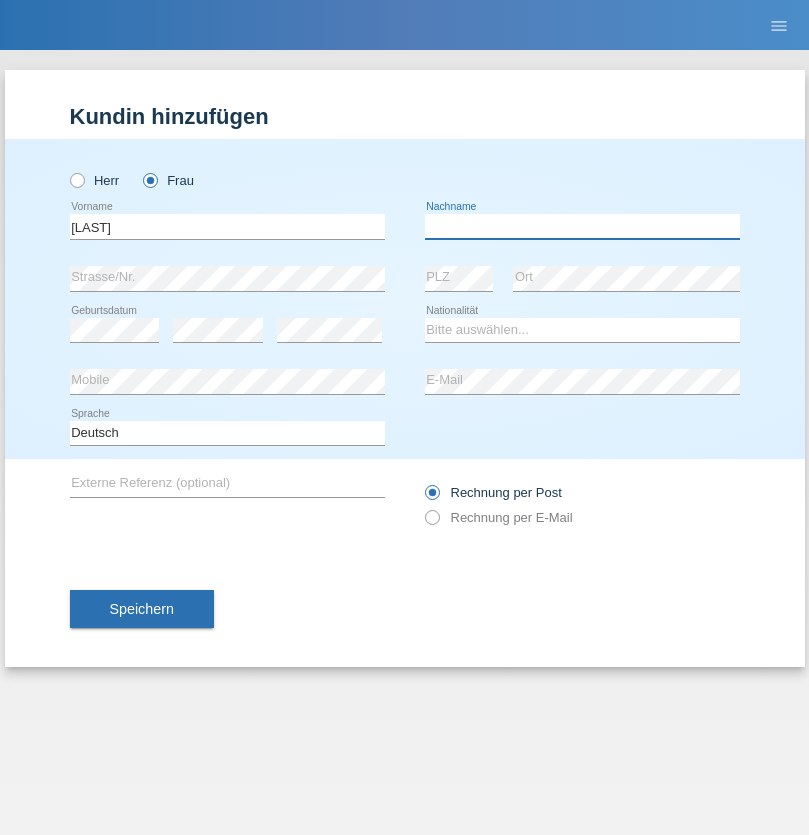 click at bounding box center (582, 226) 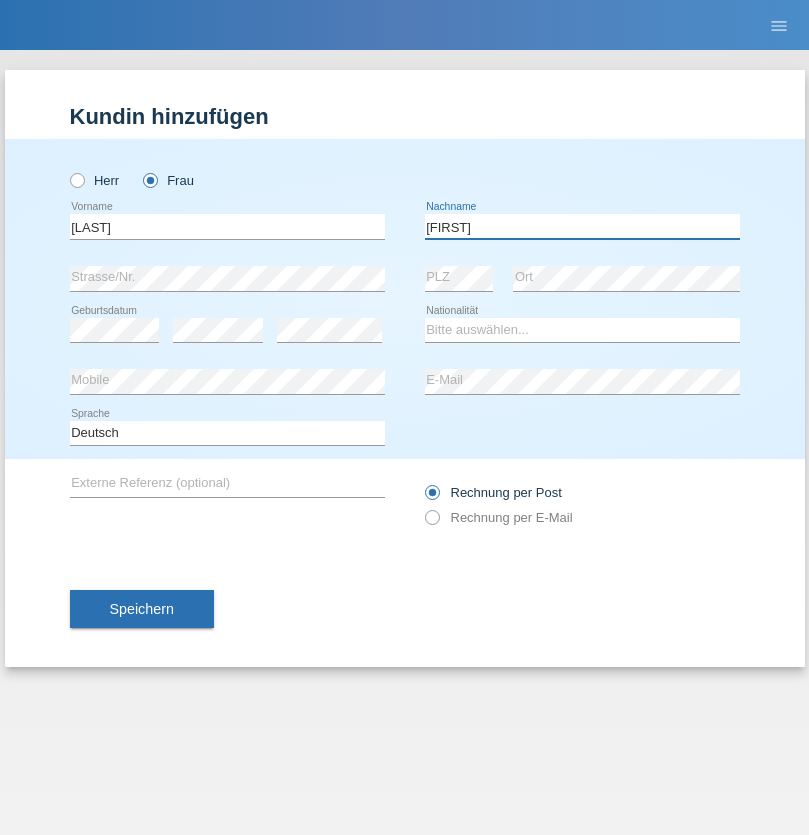 type on "Jolana" 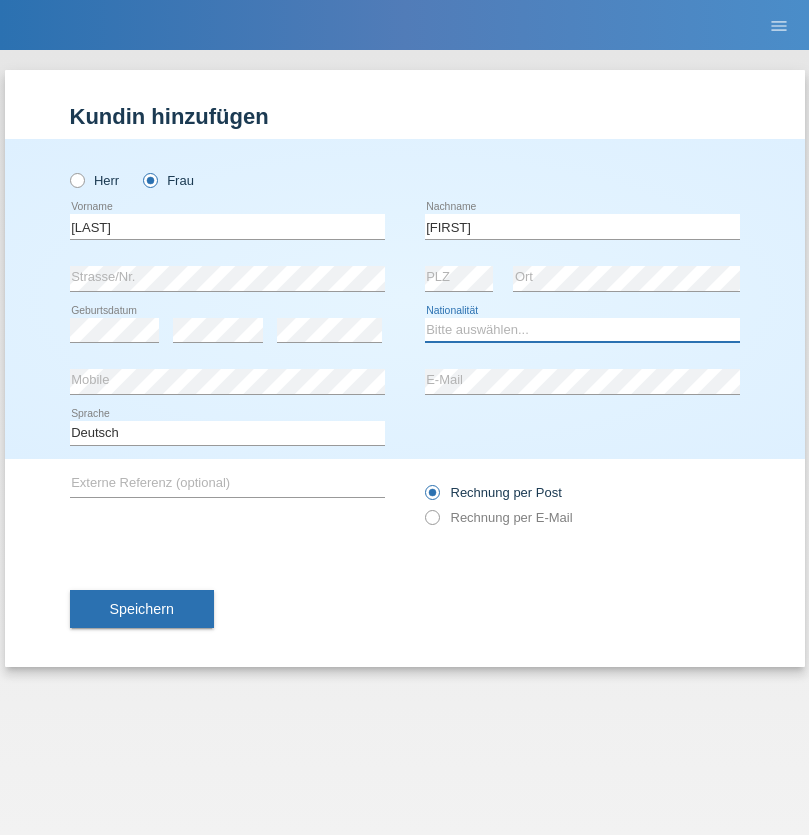 select on "UA" 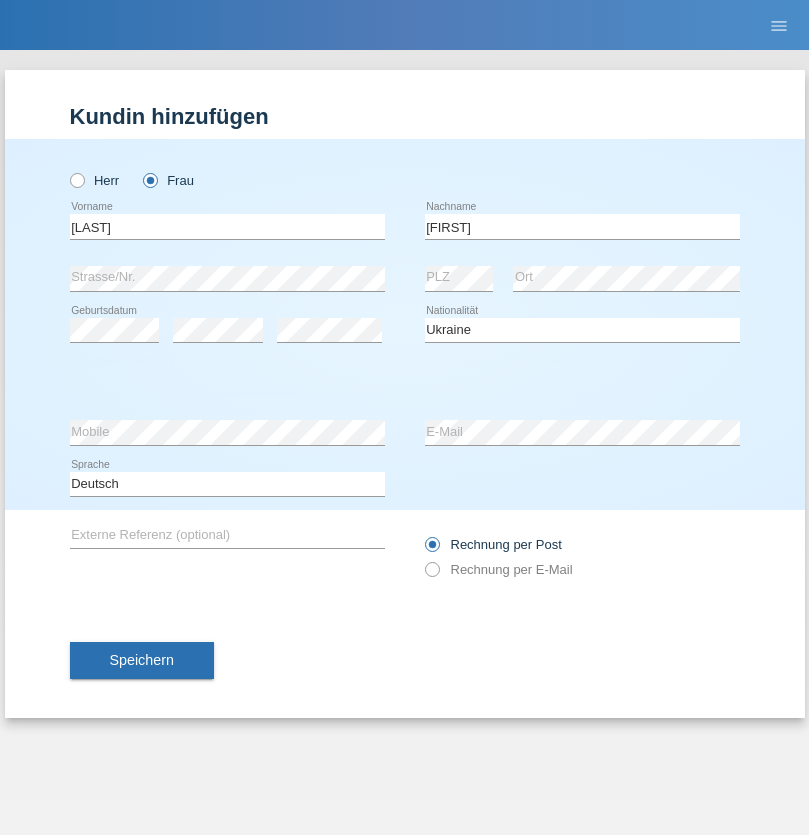 select on "C" 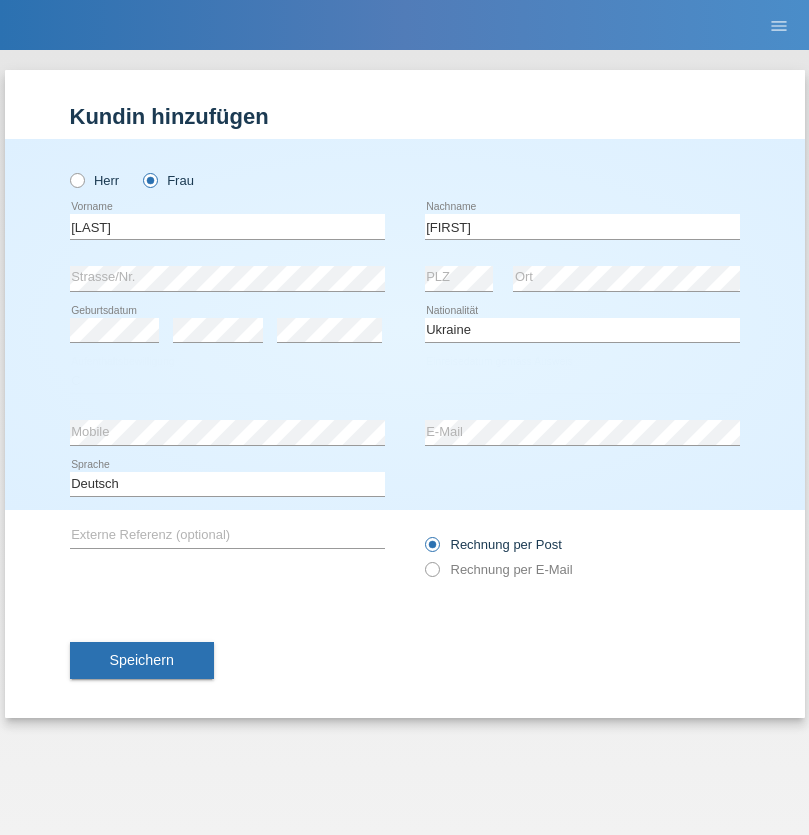 select on "01" 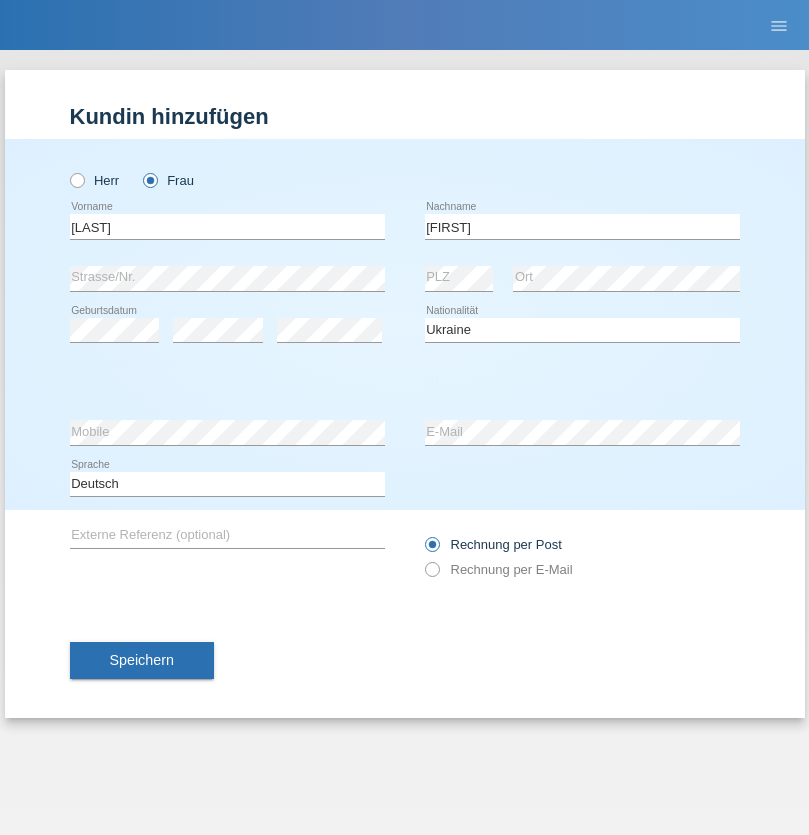 select on "08" 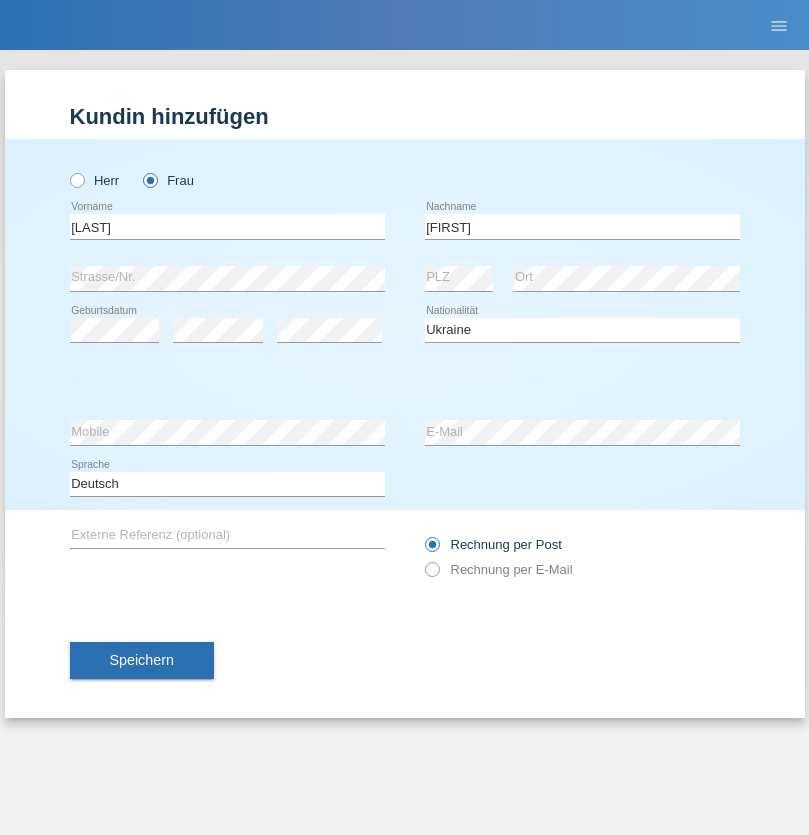 select on "2021" 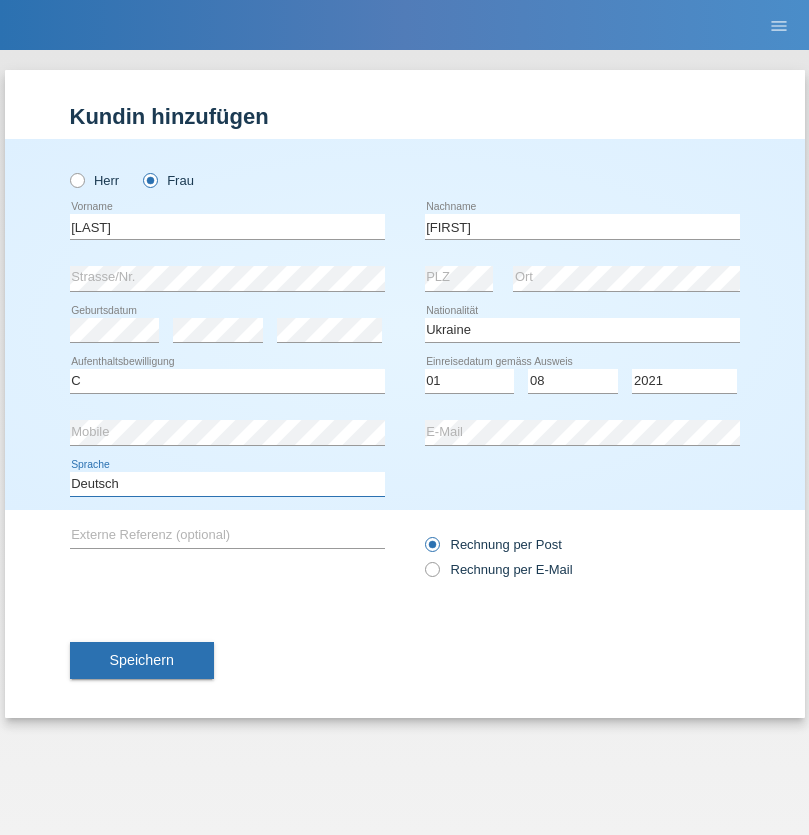 select on "en" 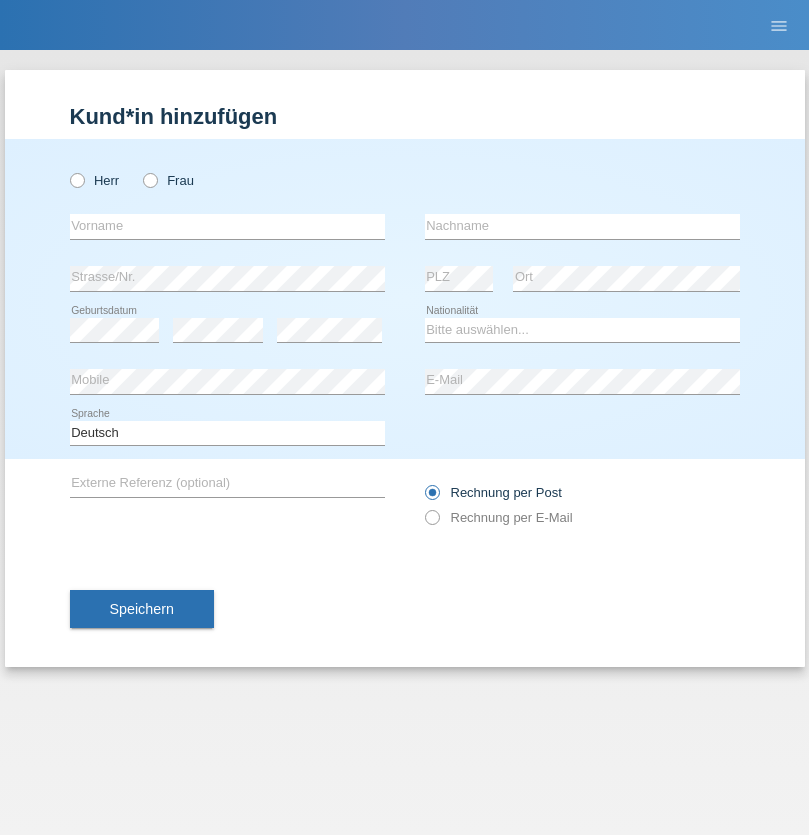 scroll, scrollTop: 0, scrollLeft: 0, axis: both 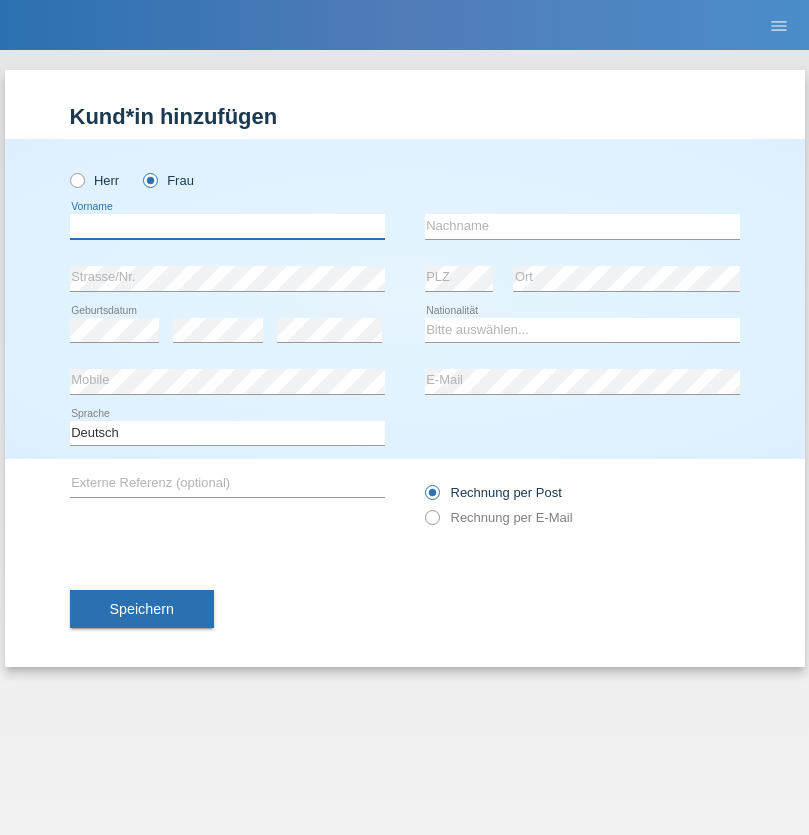 click at bounding box center (227, 226) 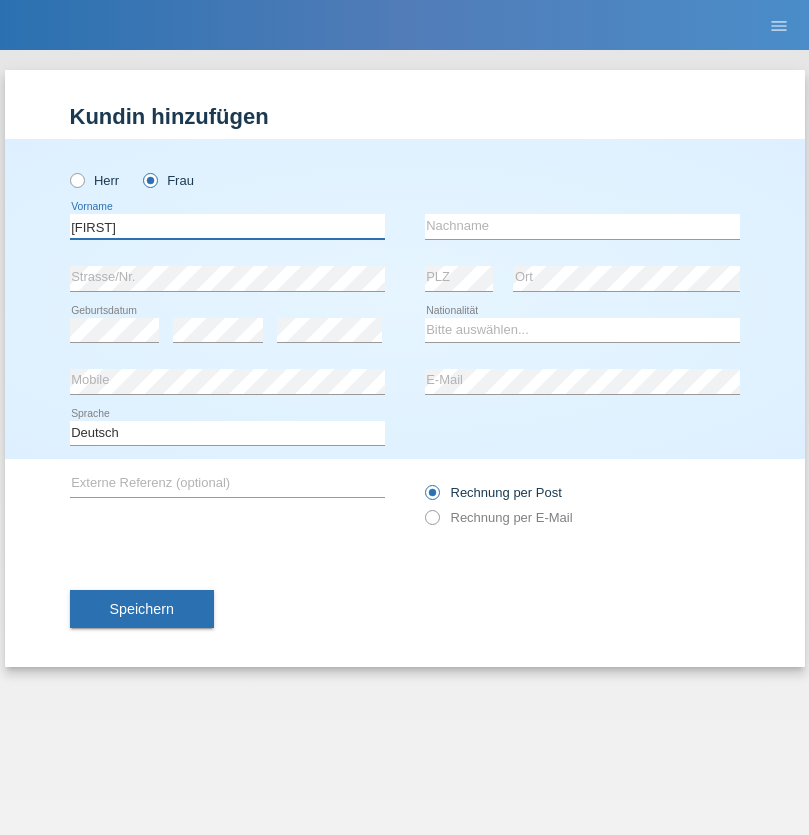 type on "Jaqueline" 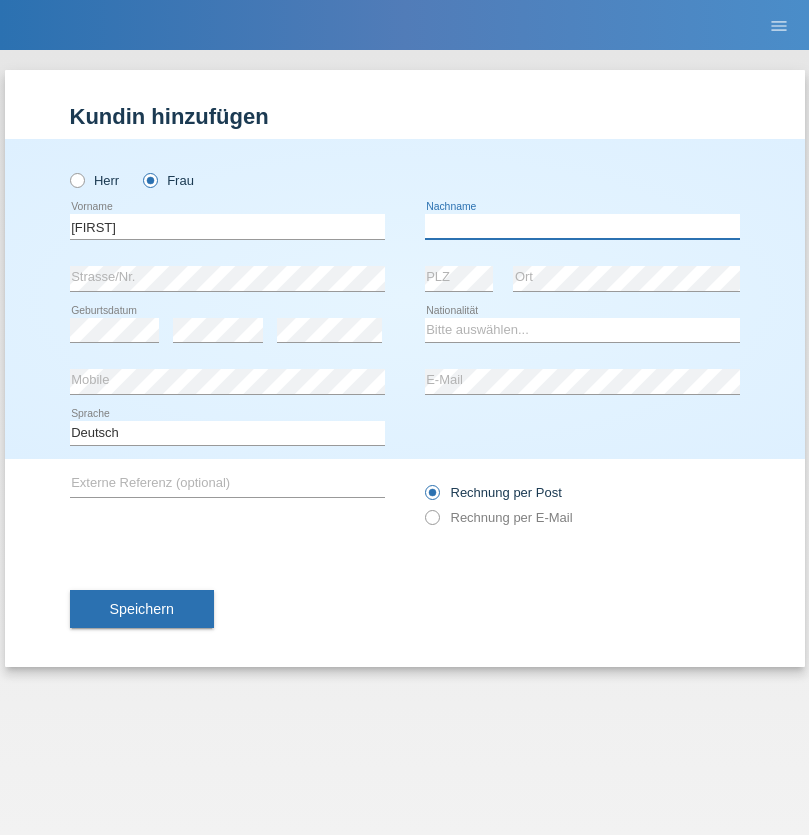 click at bounding box center (582, 226) 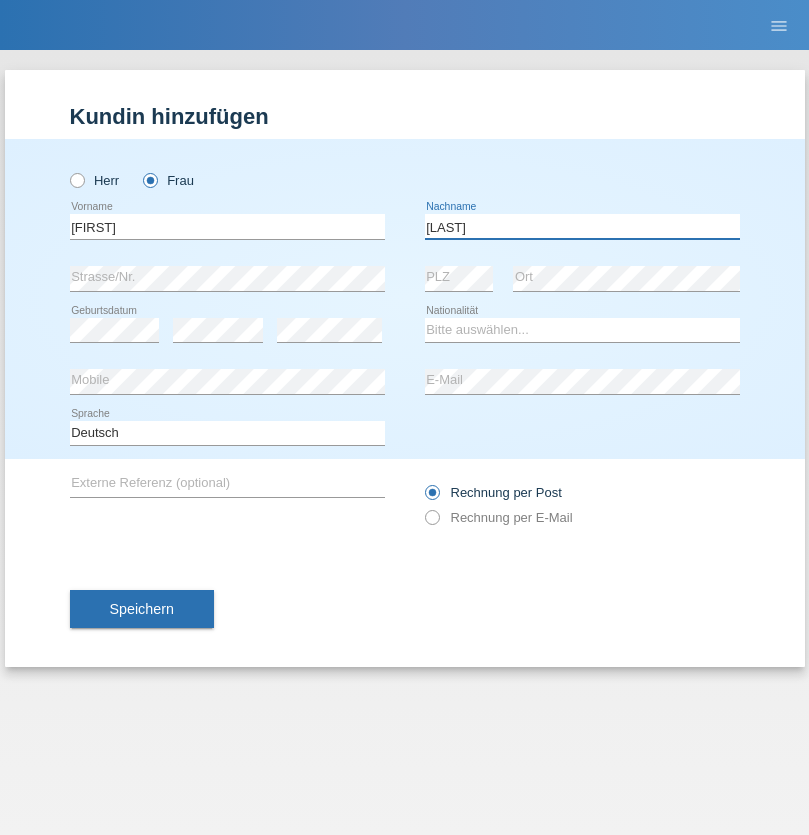 type on "Gjini" 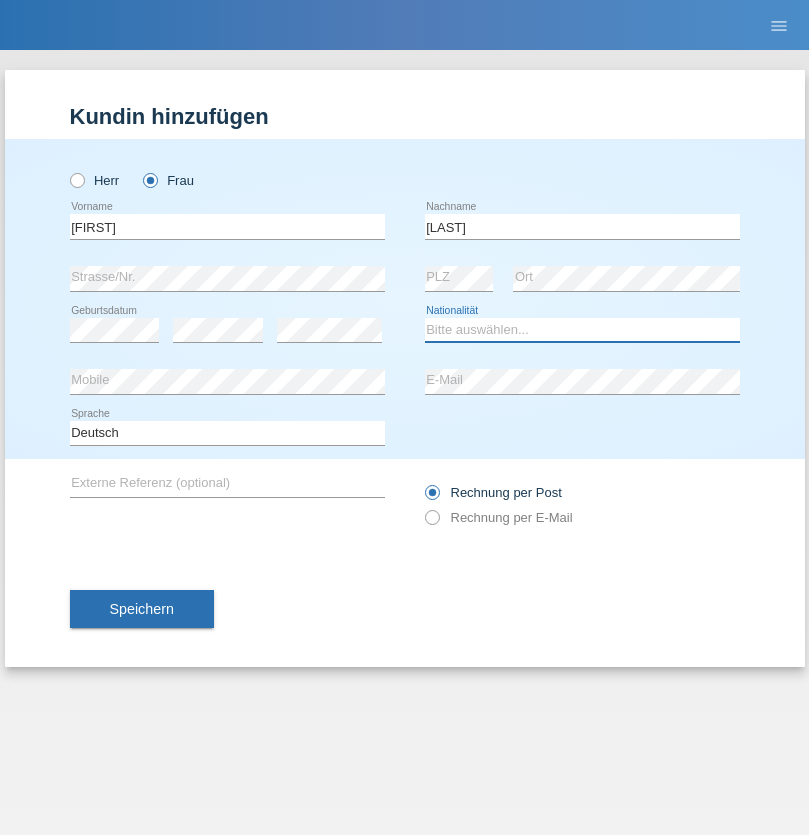 select on "DE" 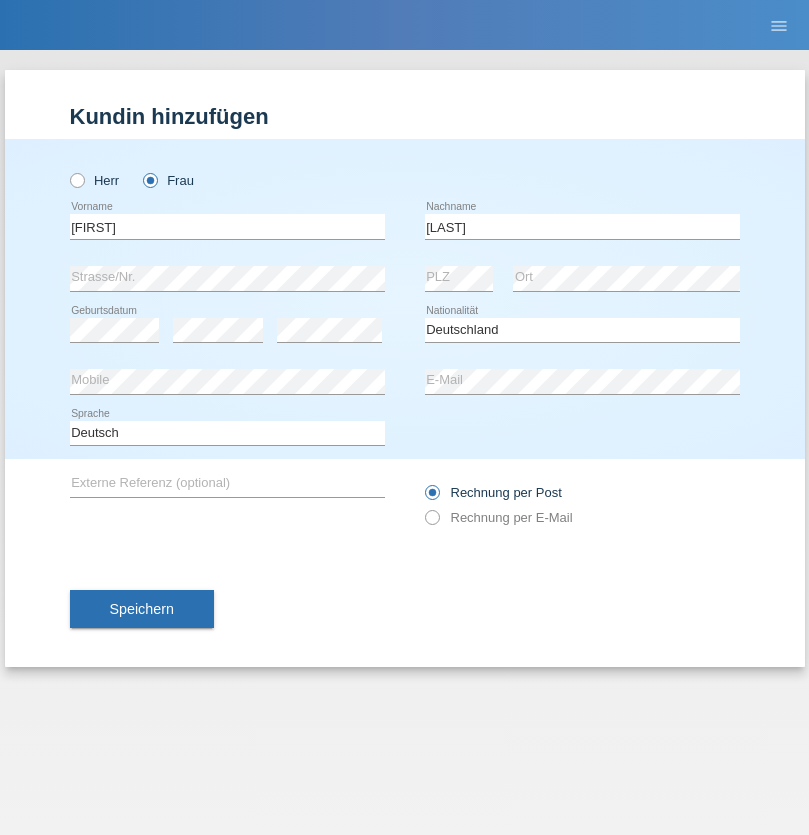 select on "C" 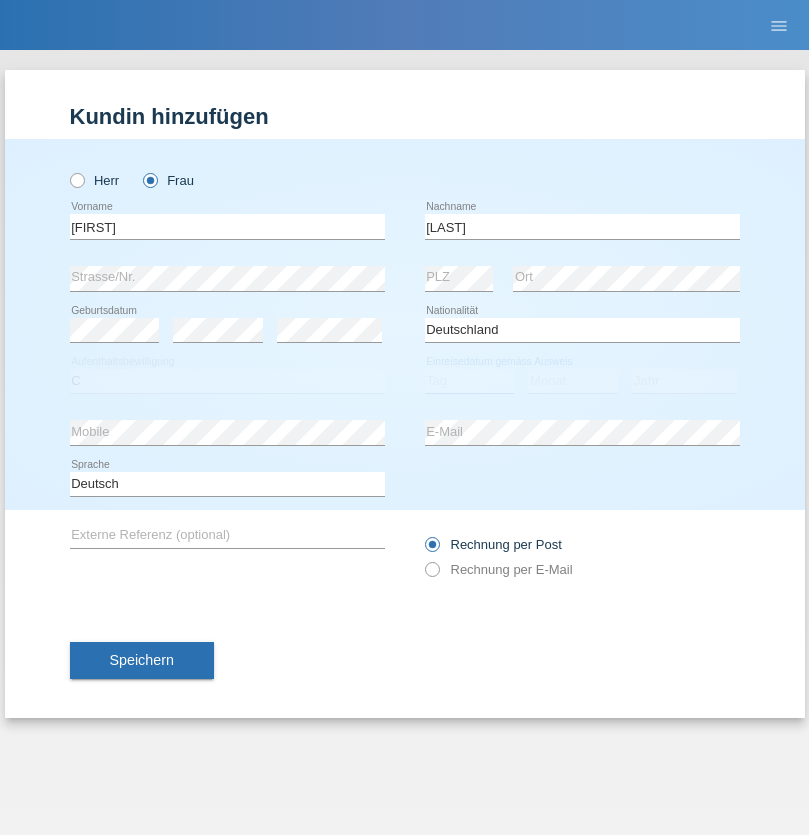 select on "30" 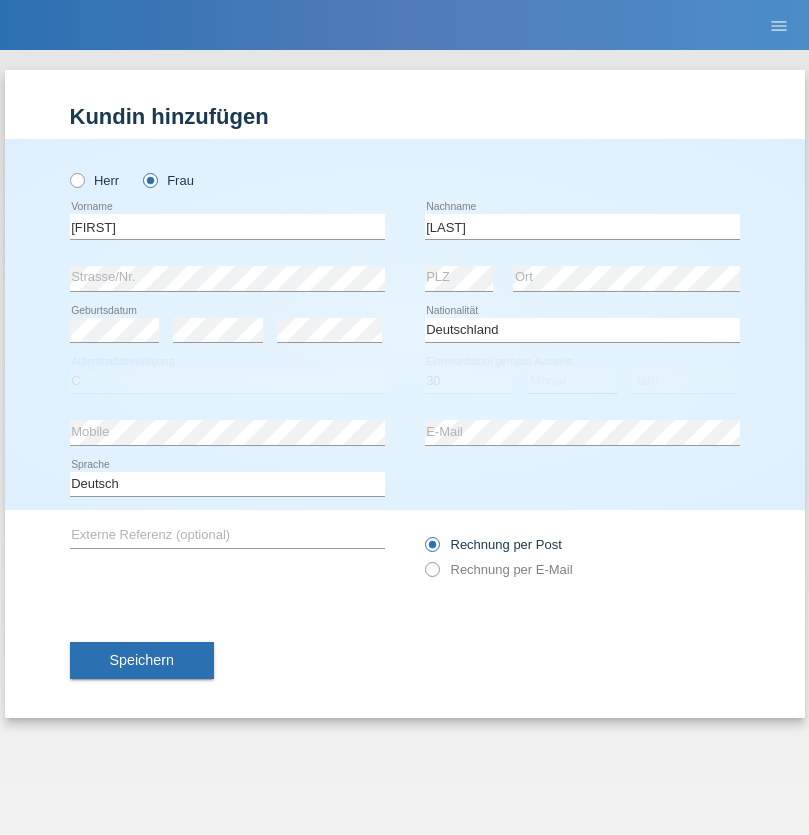 select on "09" 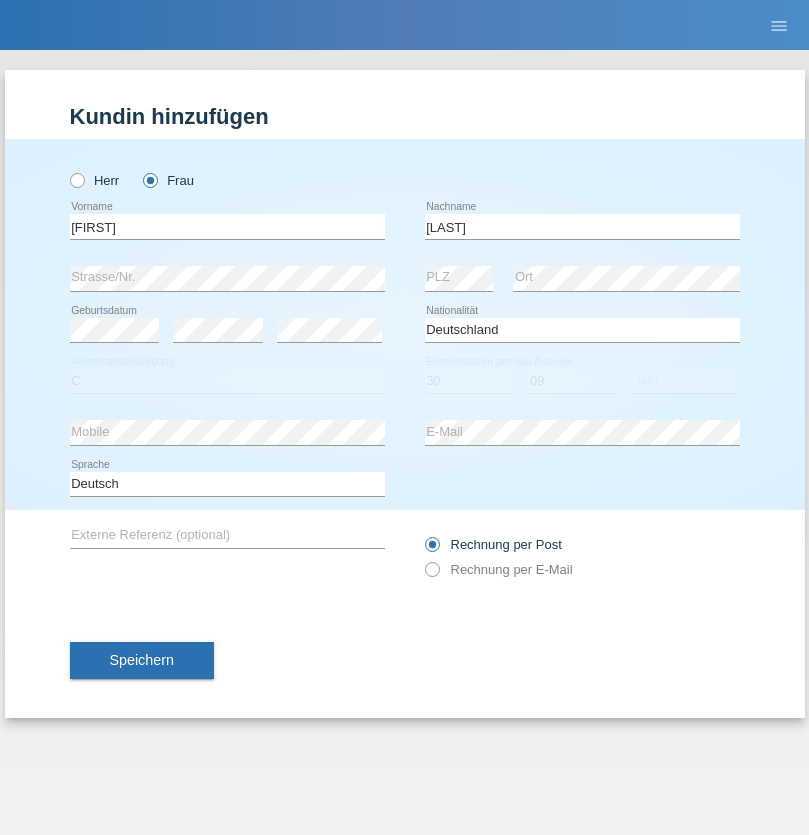 select on "2021" 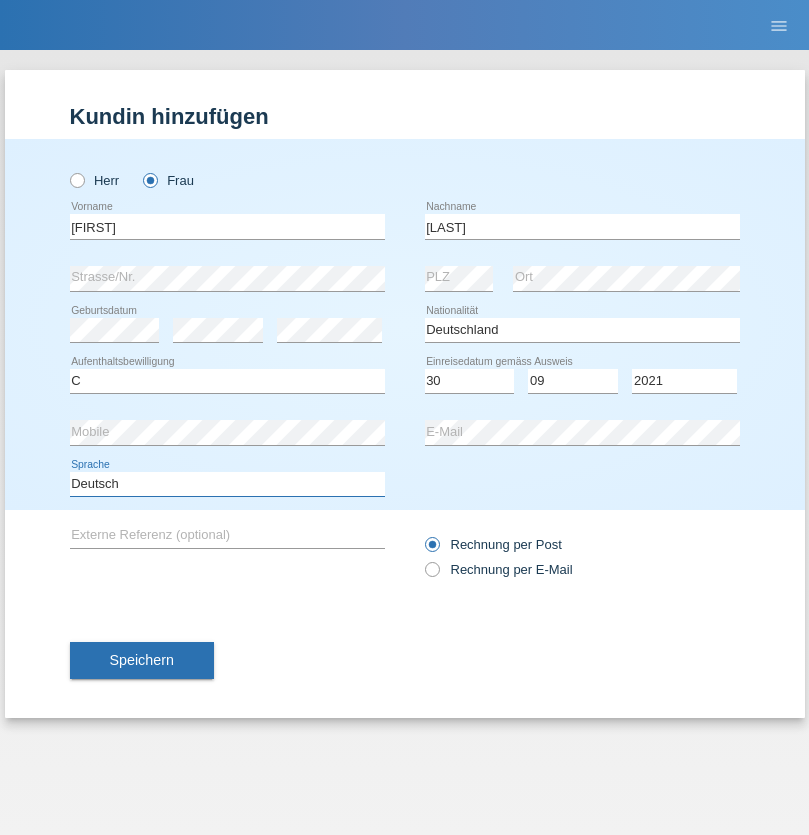 select on "en" 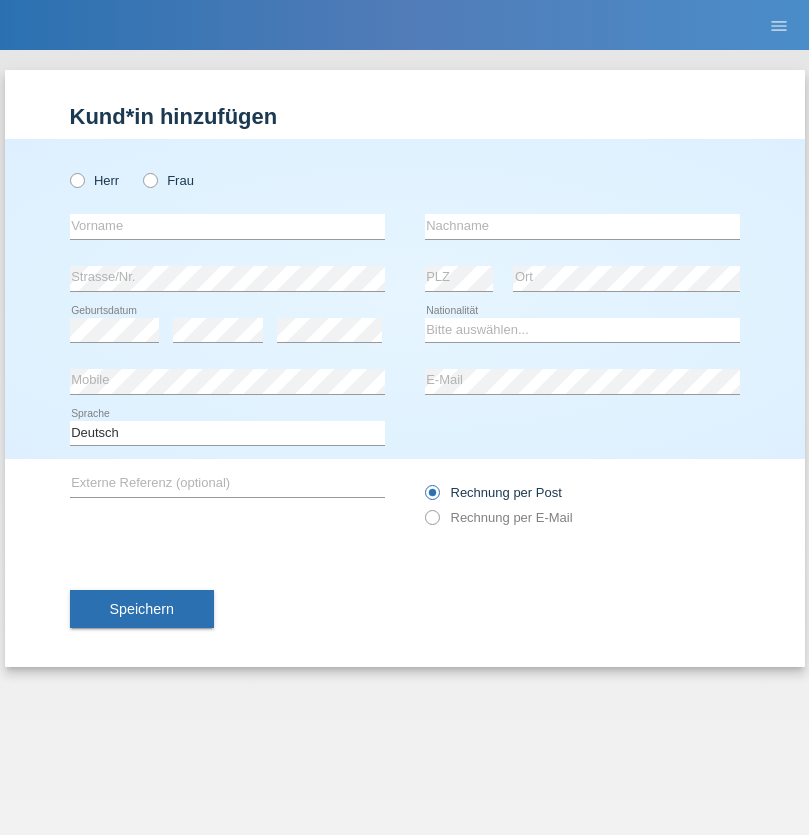 scroll, scrollTop: 0, scrollLeft: 0, axis: both 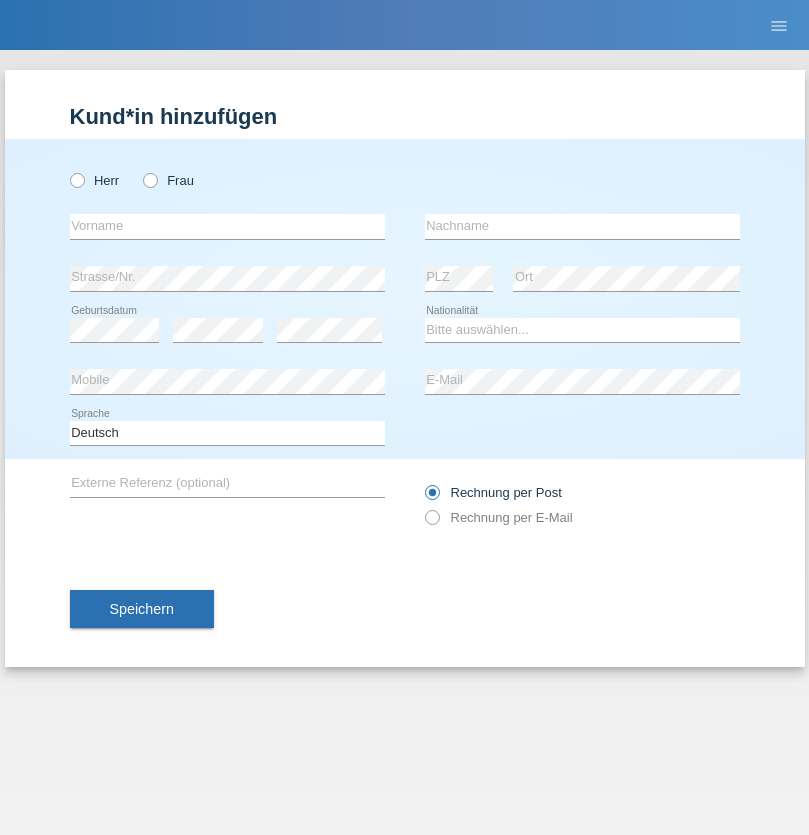 radio on "true" 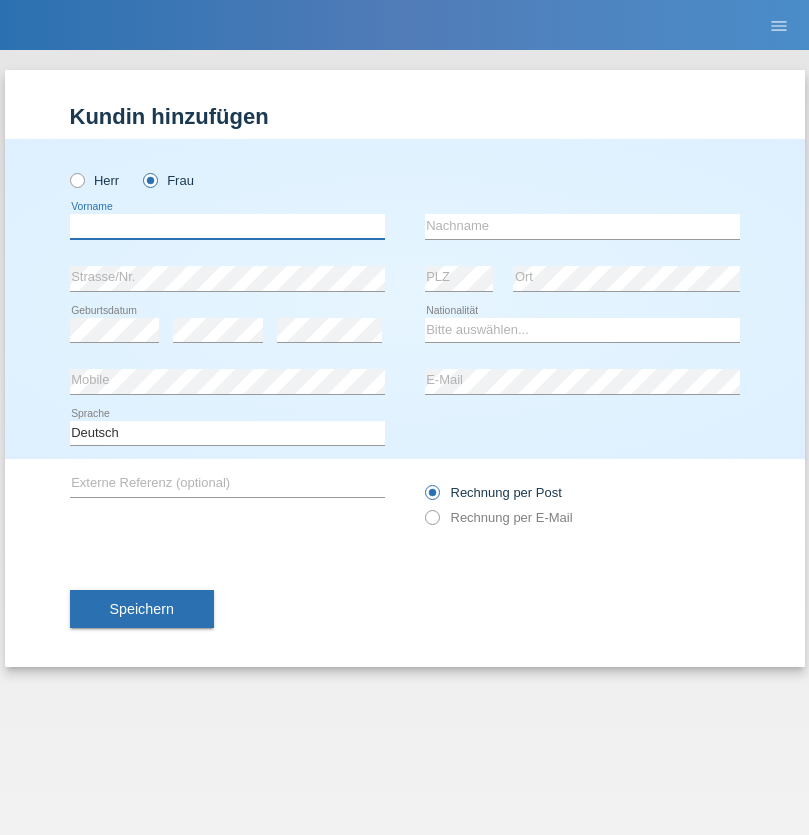 click at bounding box center [227, 226] 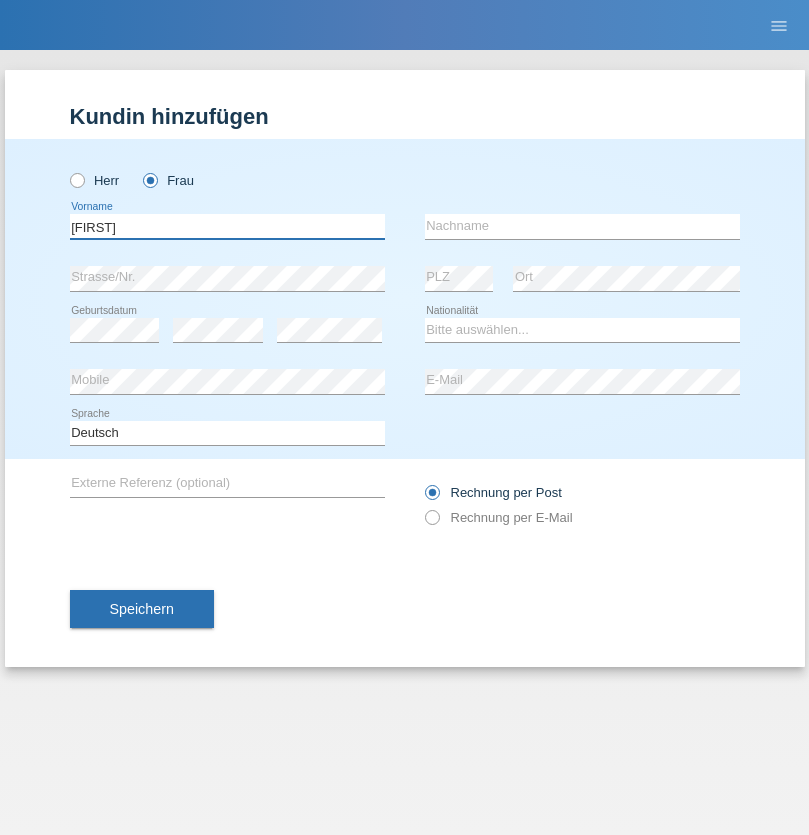 type on "Irena" 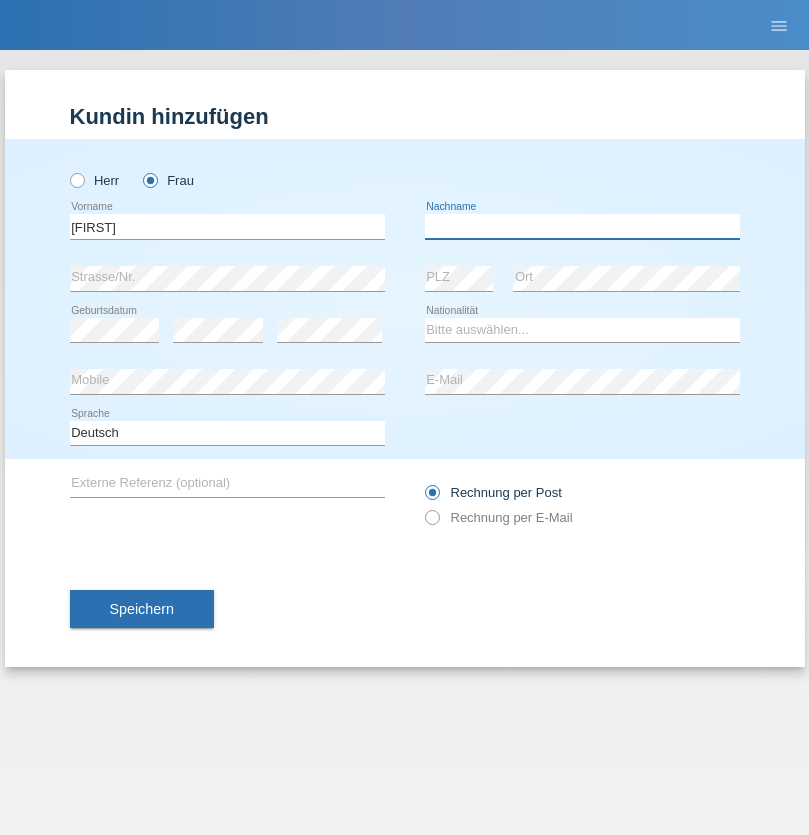 click at bounding box center [582, 226] 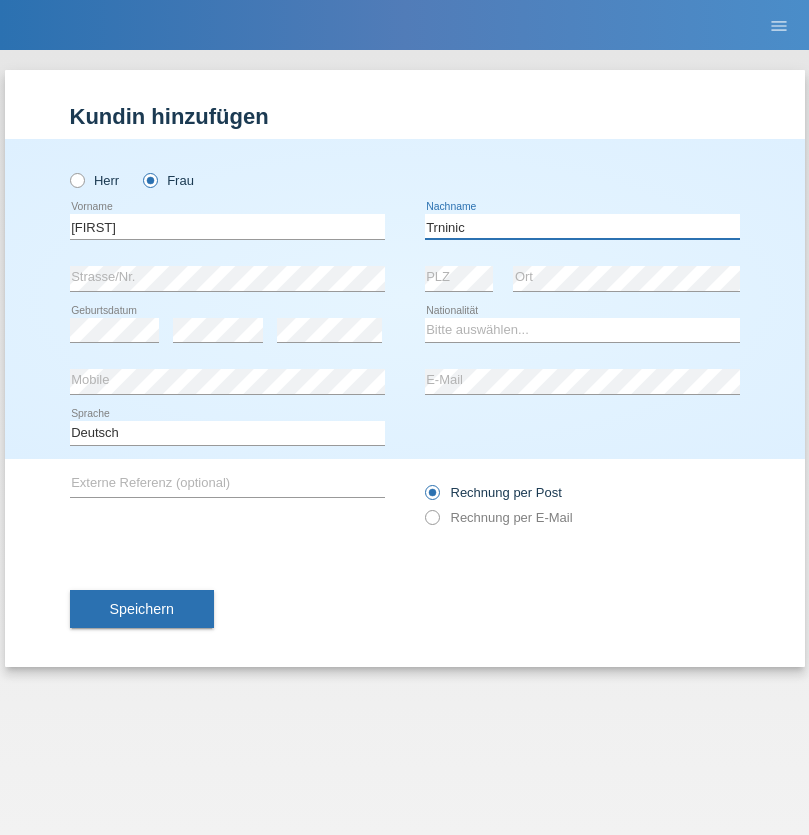 type on "Trninic" 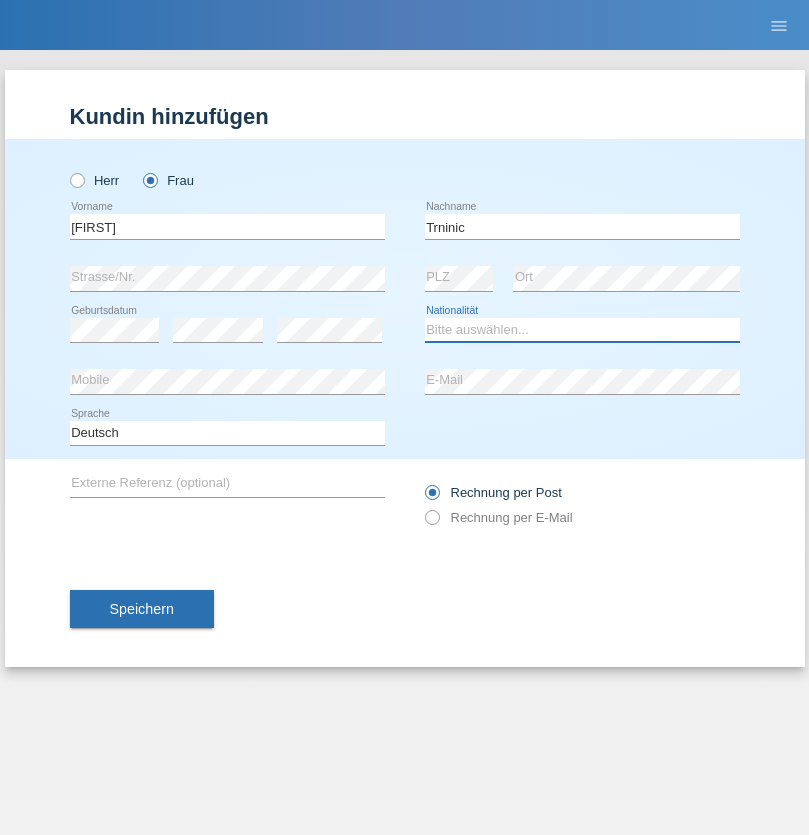 select on "HR" 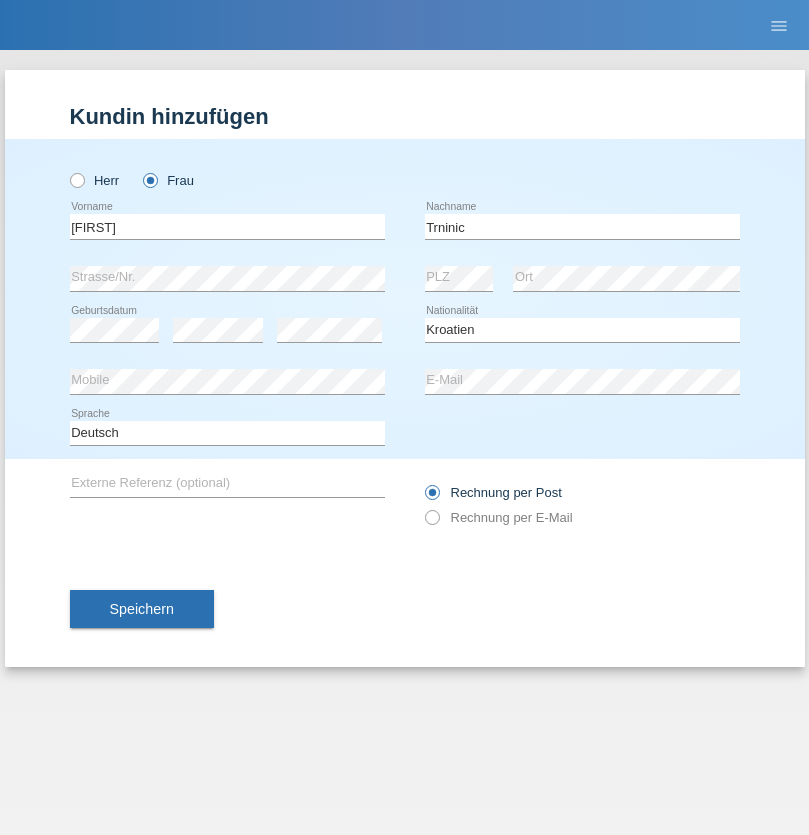 select on "C" 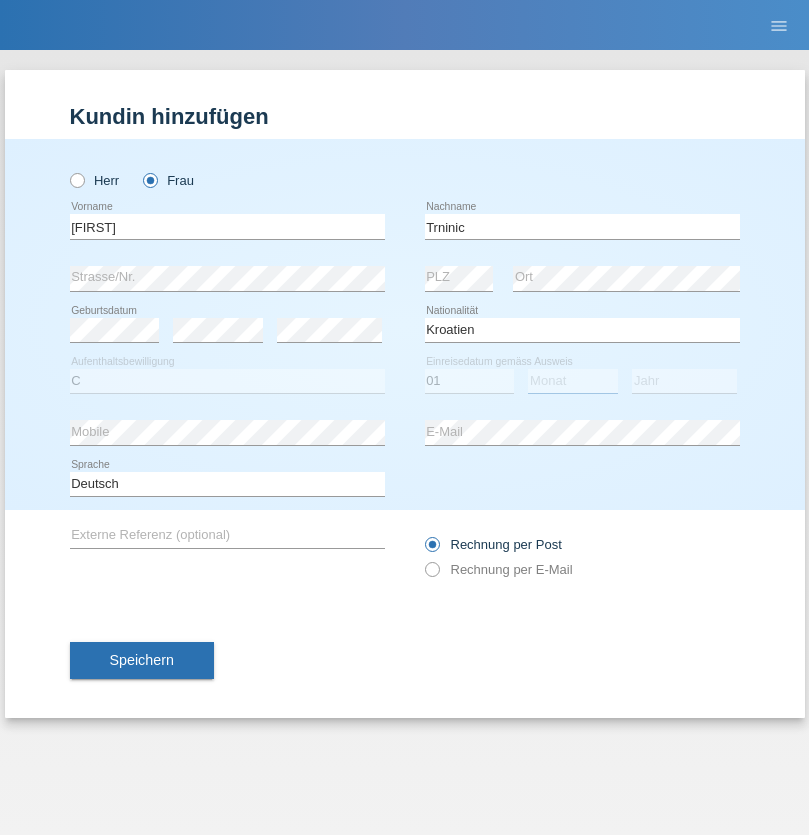 select on "08" 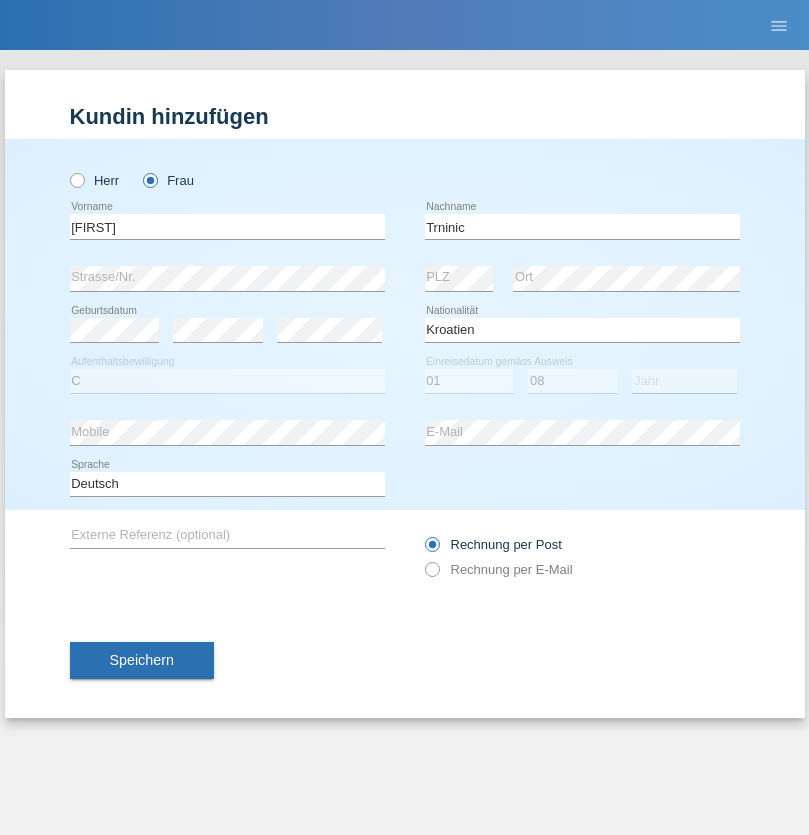 select on "2021" 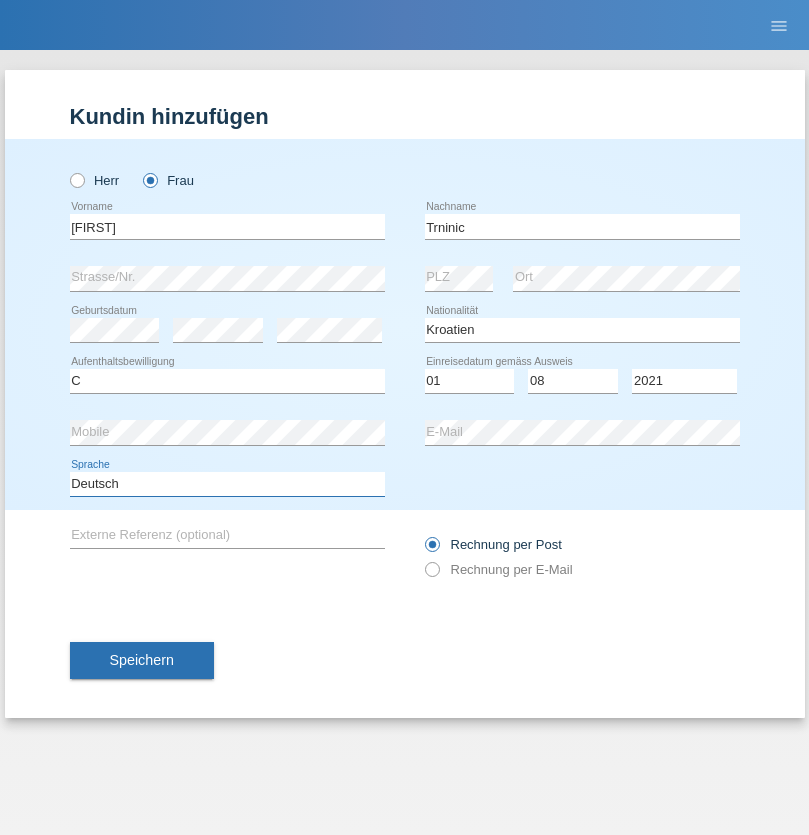 select on "en" 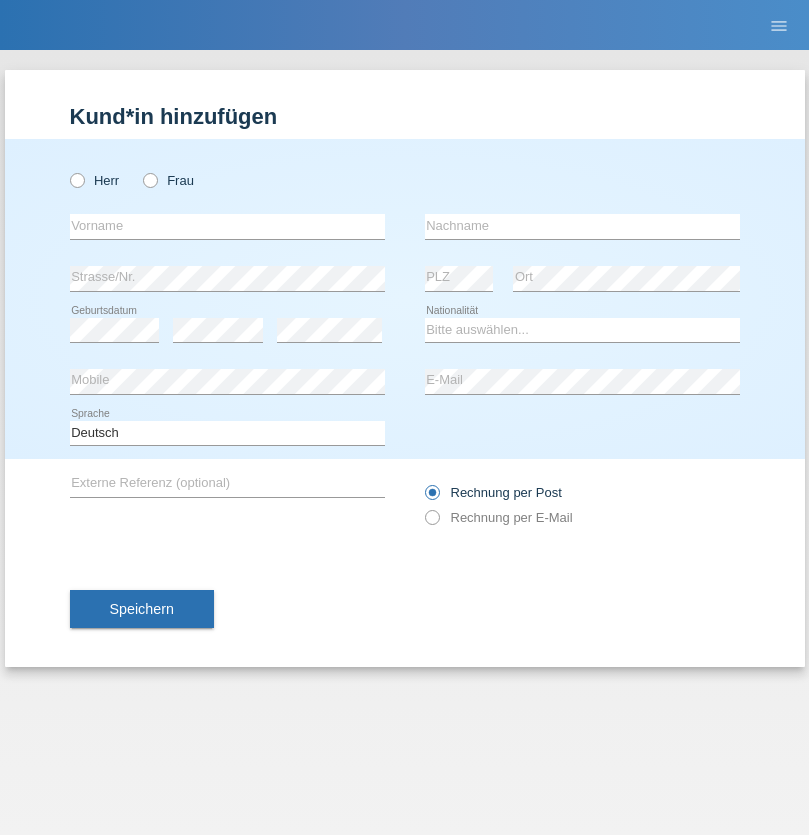 scroll, scrollTop: 0, scrollLeft: 0, axis: both 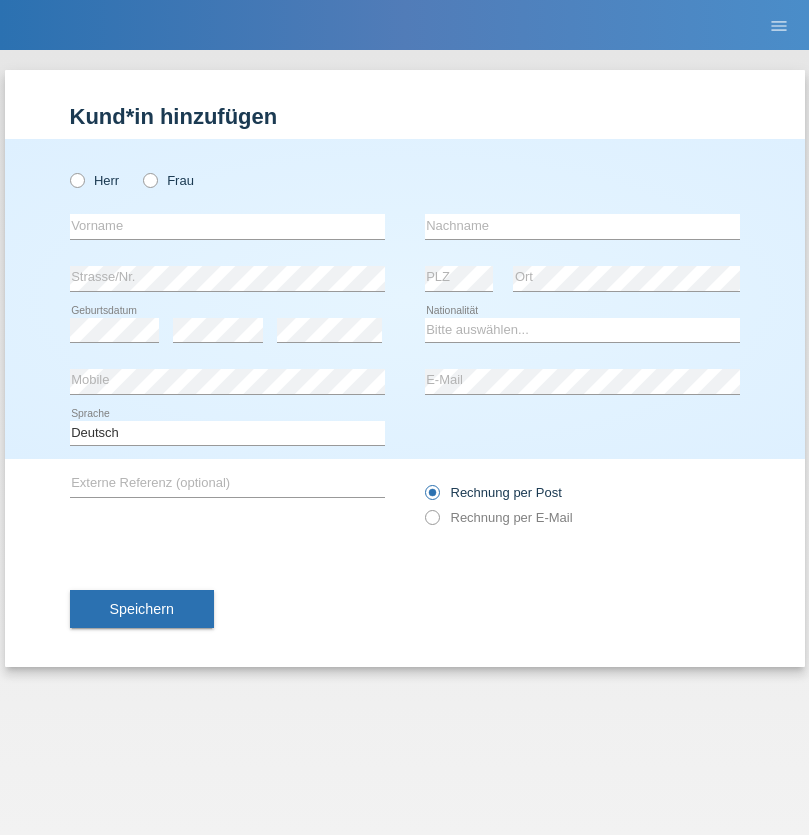 radio on "true" 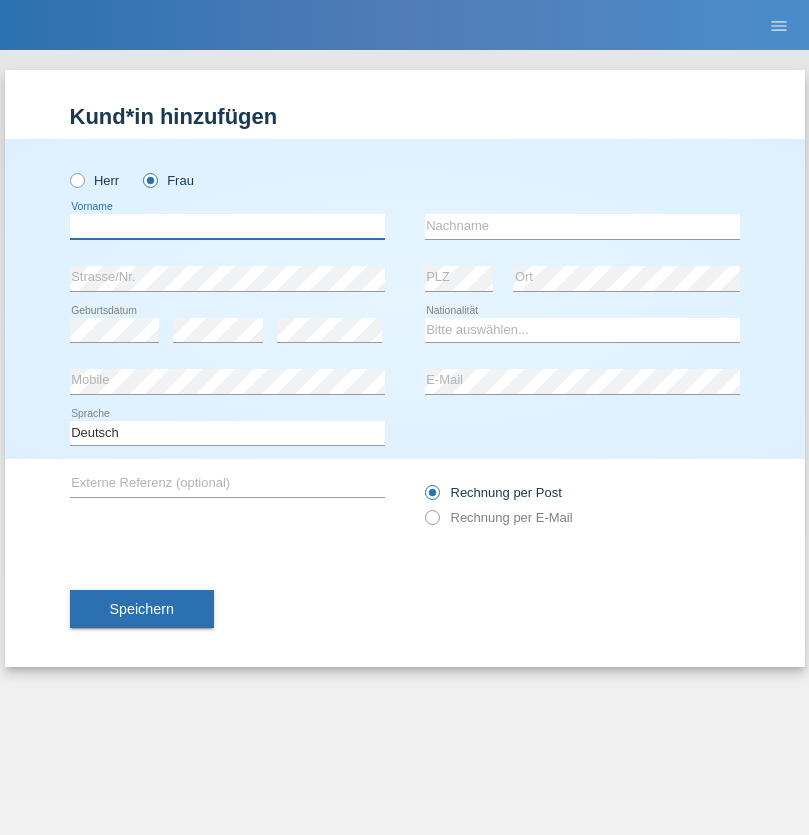 click at bounding box center [227, 226] 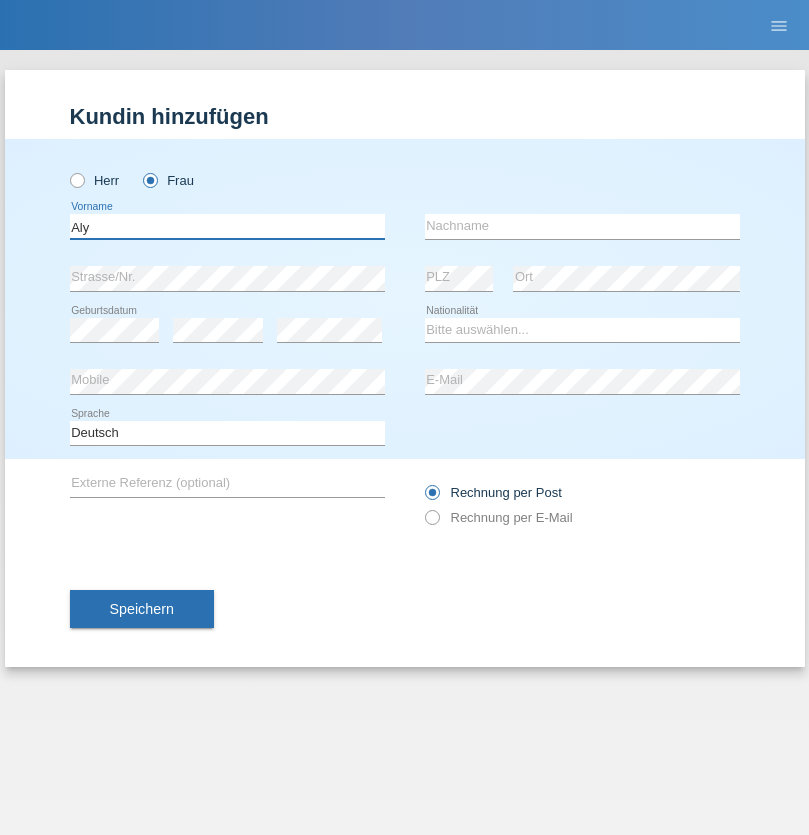 type on "Aly" 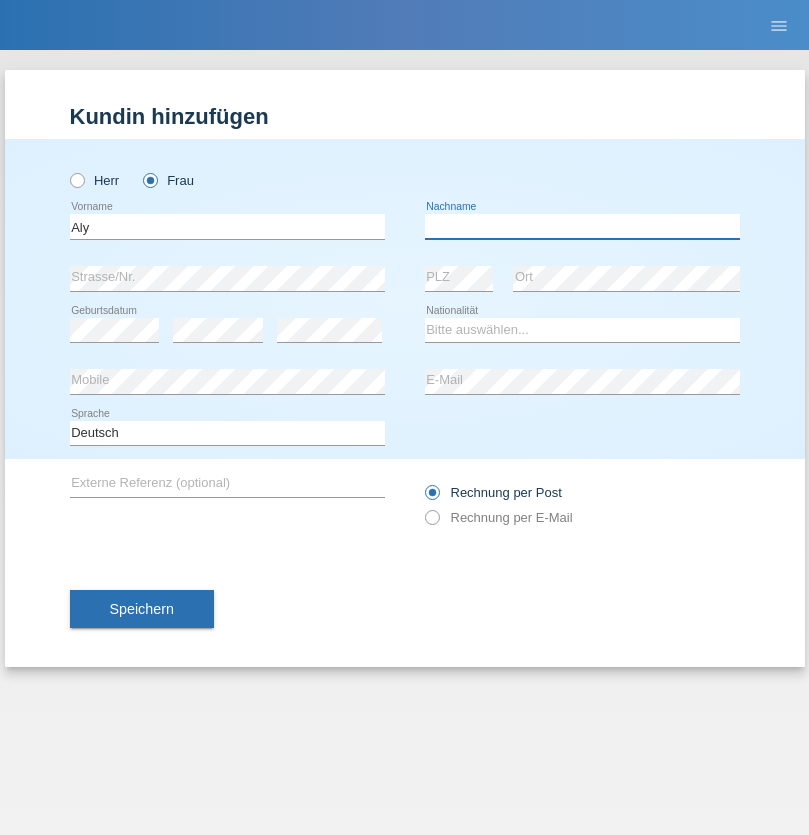 click at bounding box center [582, 226] 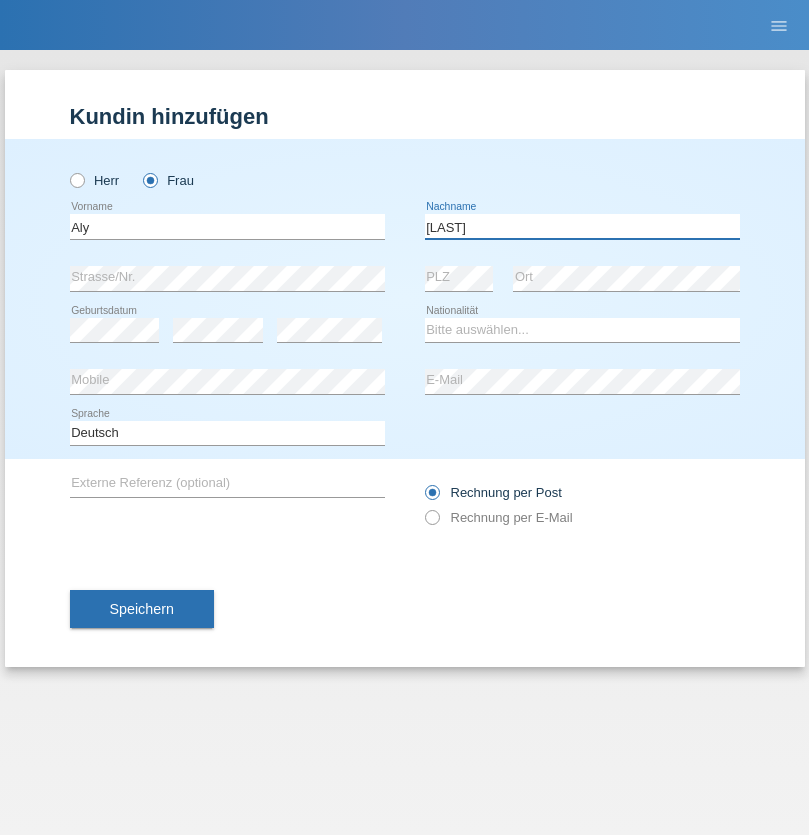 type on "[LAST]" 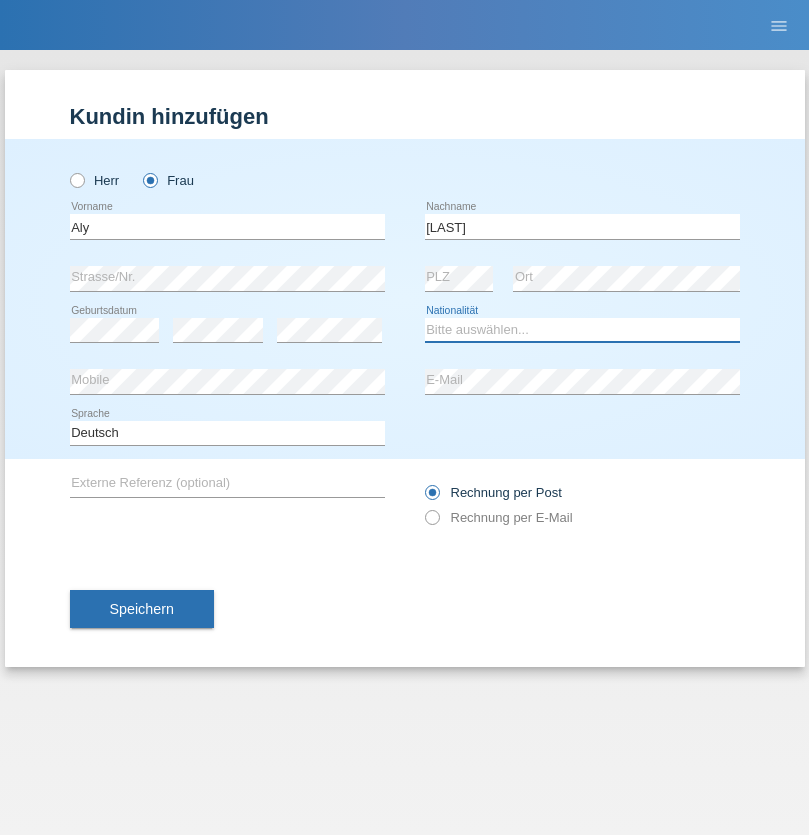 select on "DM" 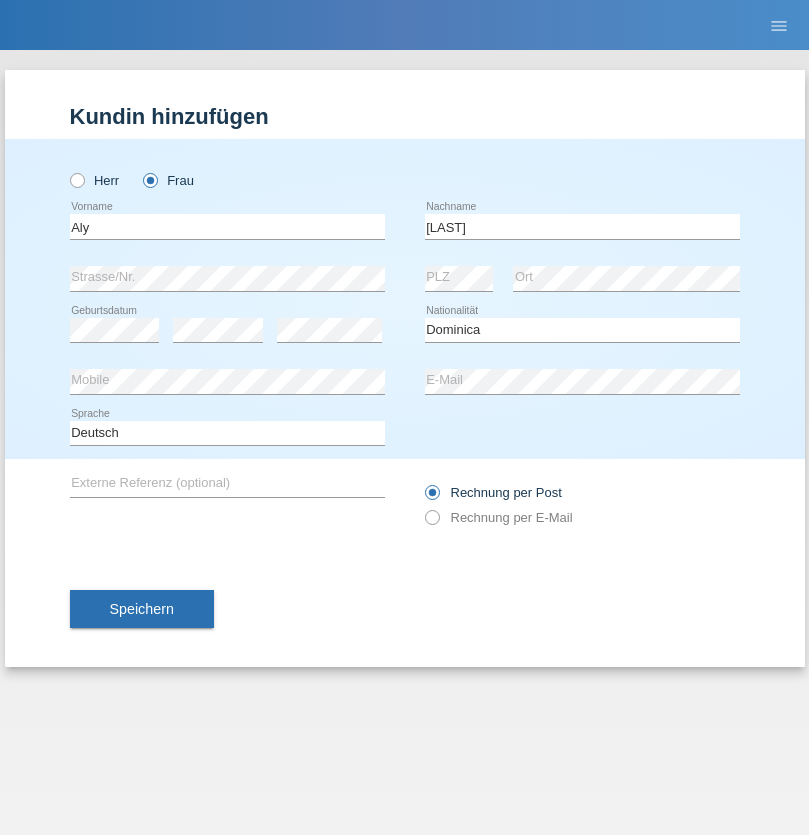 select on "C" 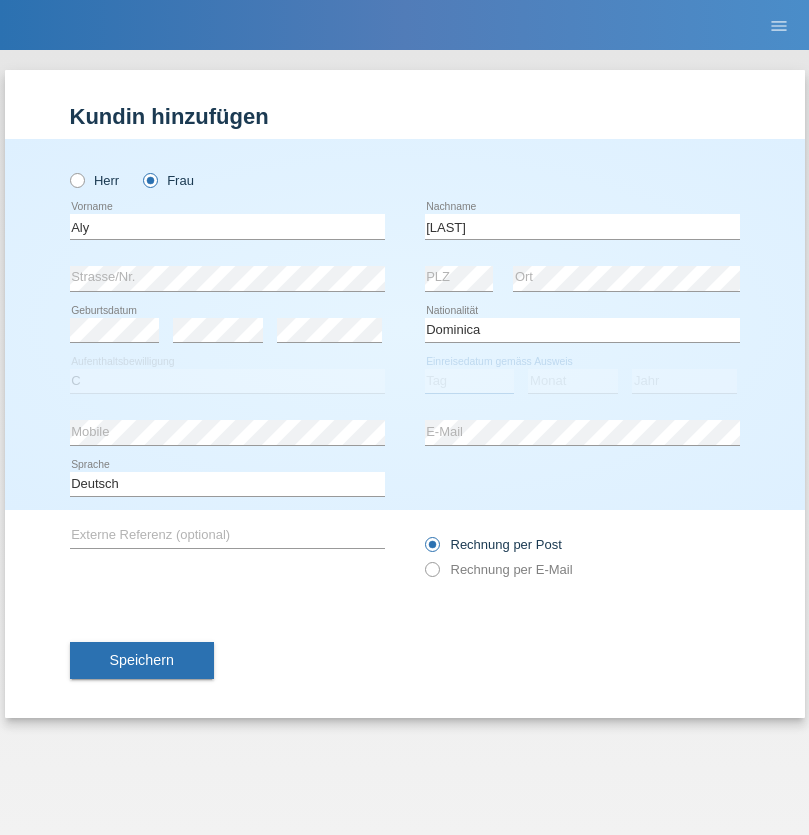 select on "01" 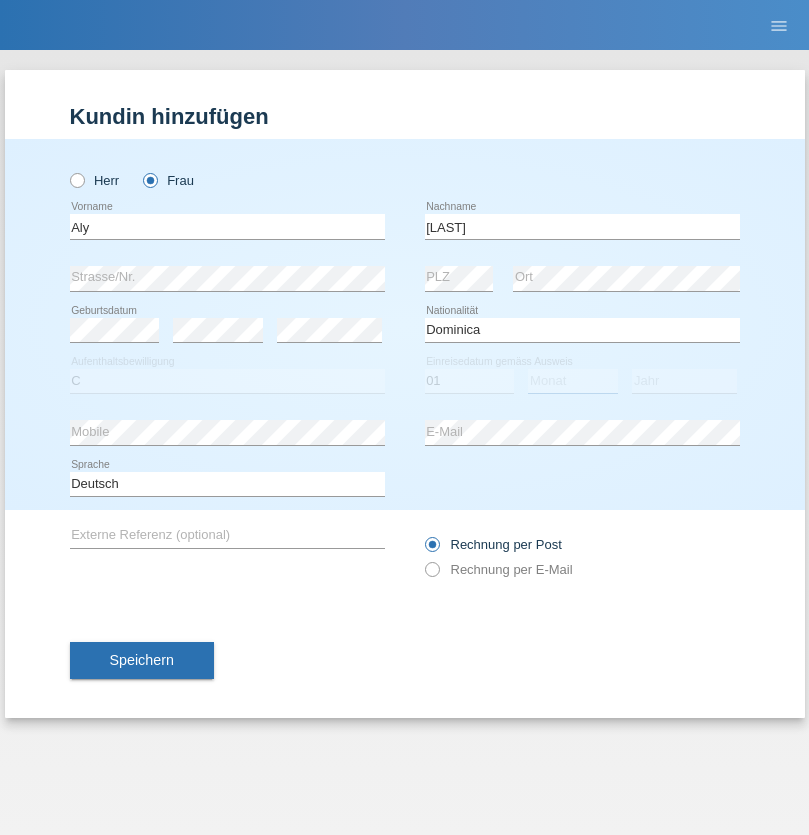 select on "08" 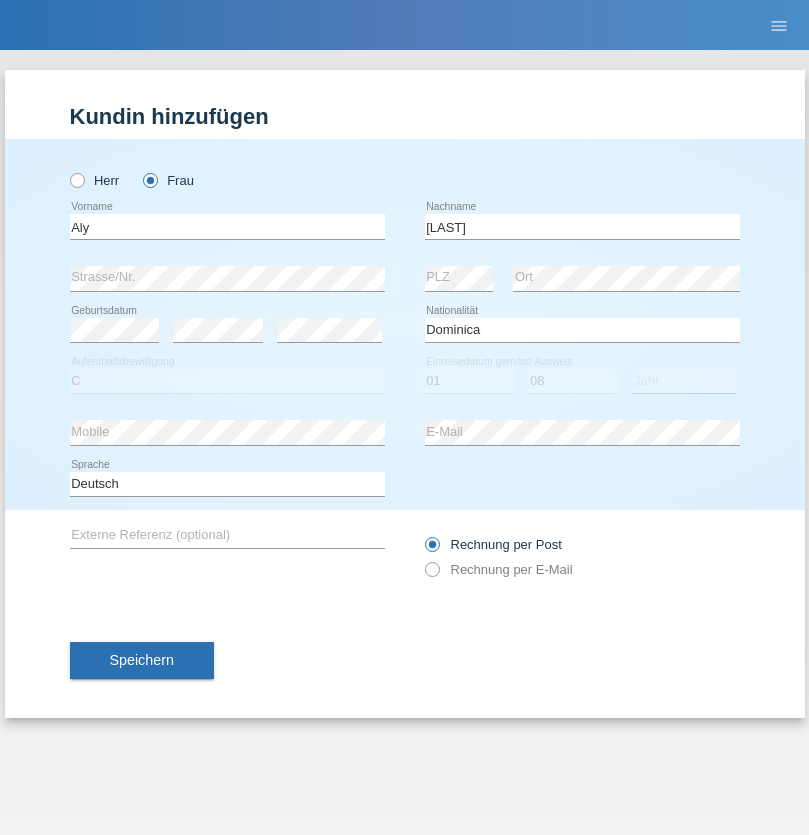 select on "2021" 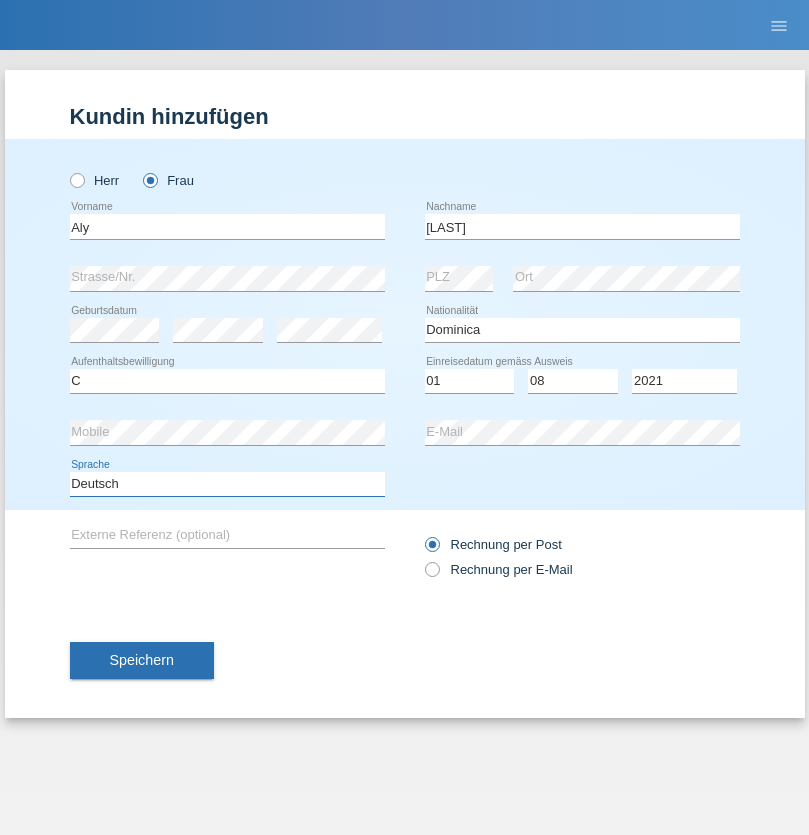 select on "en" 